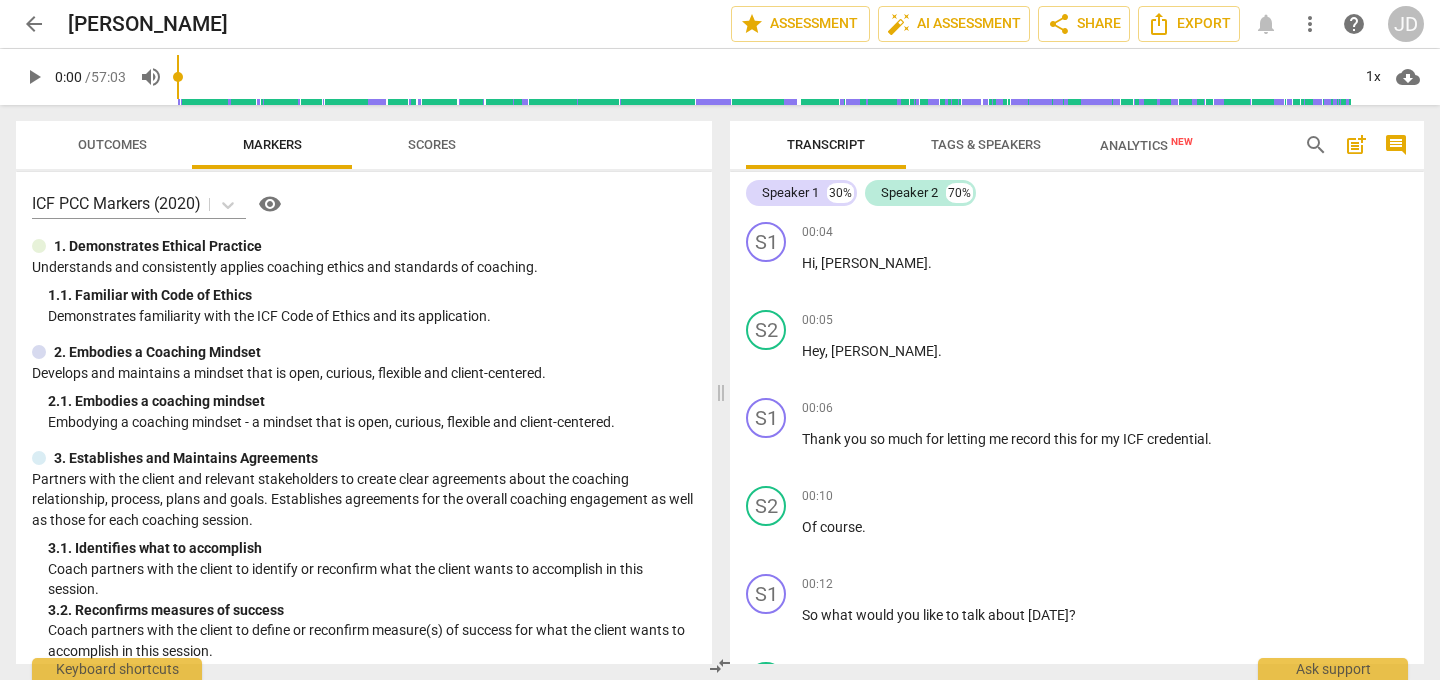 scroll, scrollTop: 0, scrollLeft: 0, axis: both 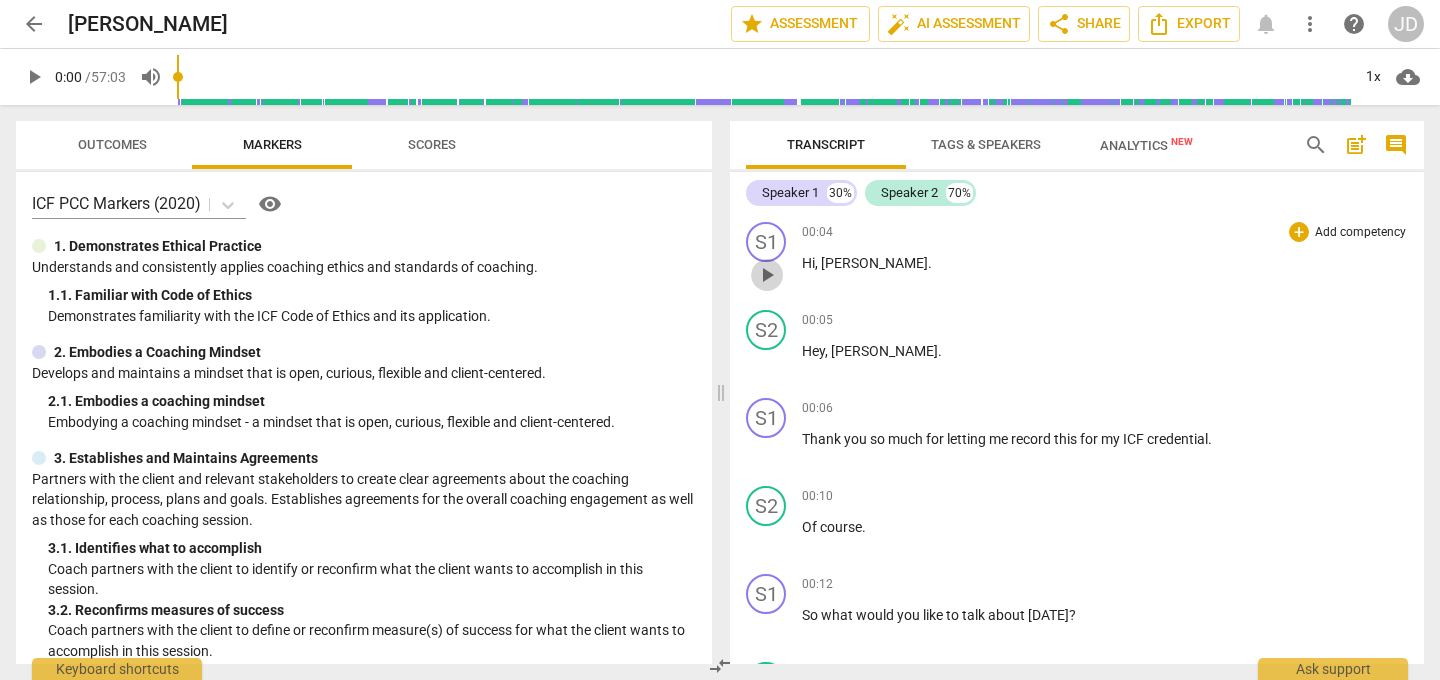 click on "play_arrow" at bounding box center [767, 275] 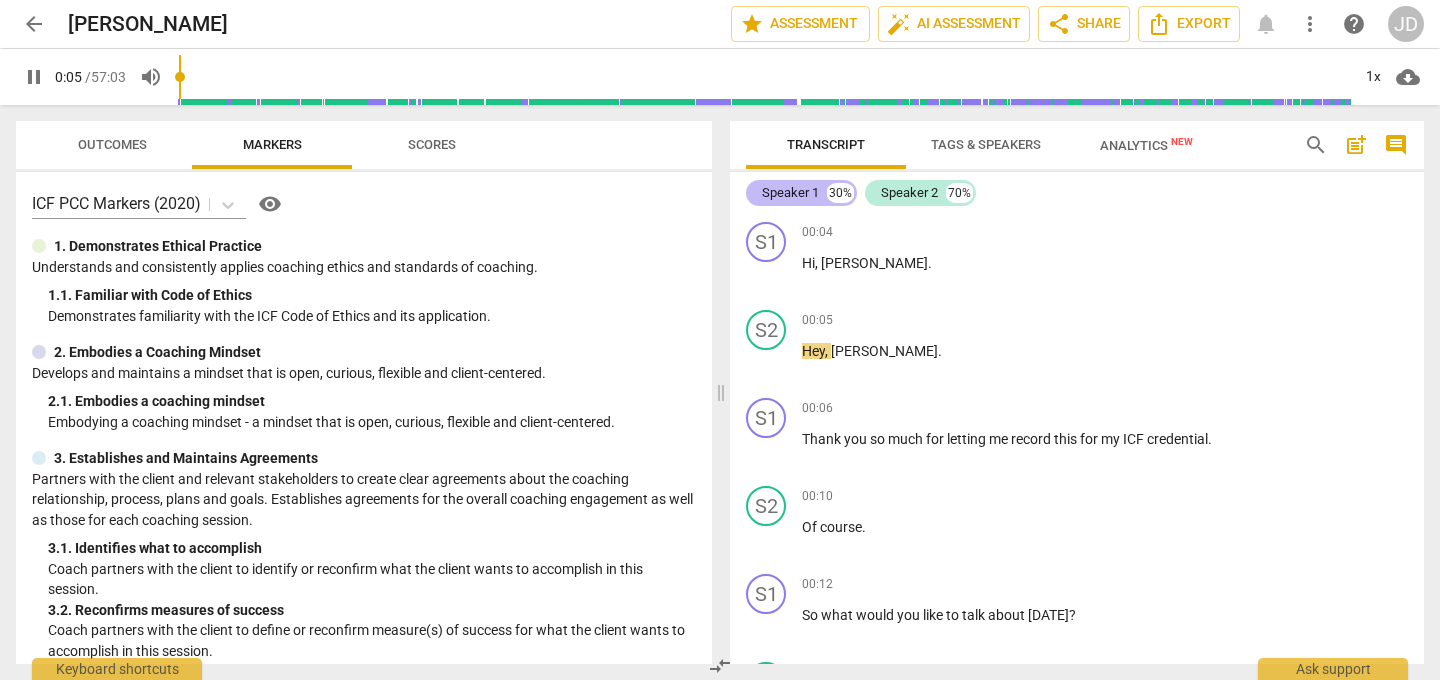 click on "Speaker 1" at bounding box center [790, 193] 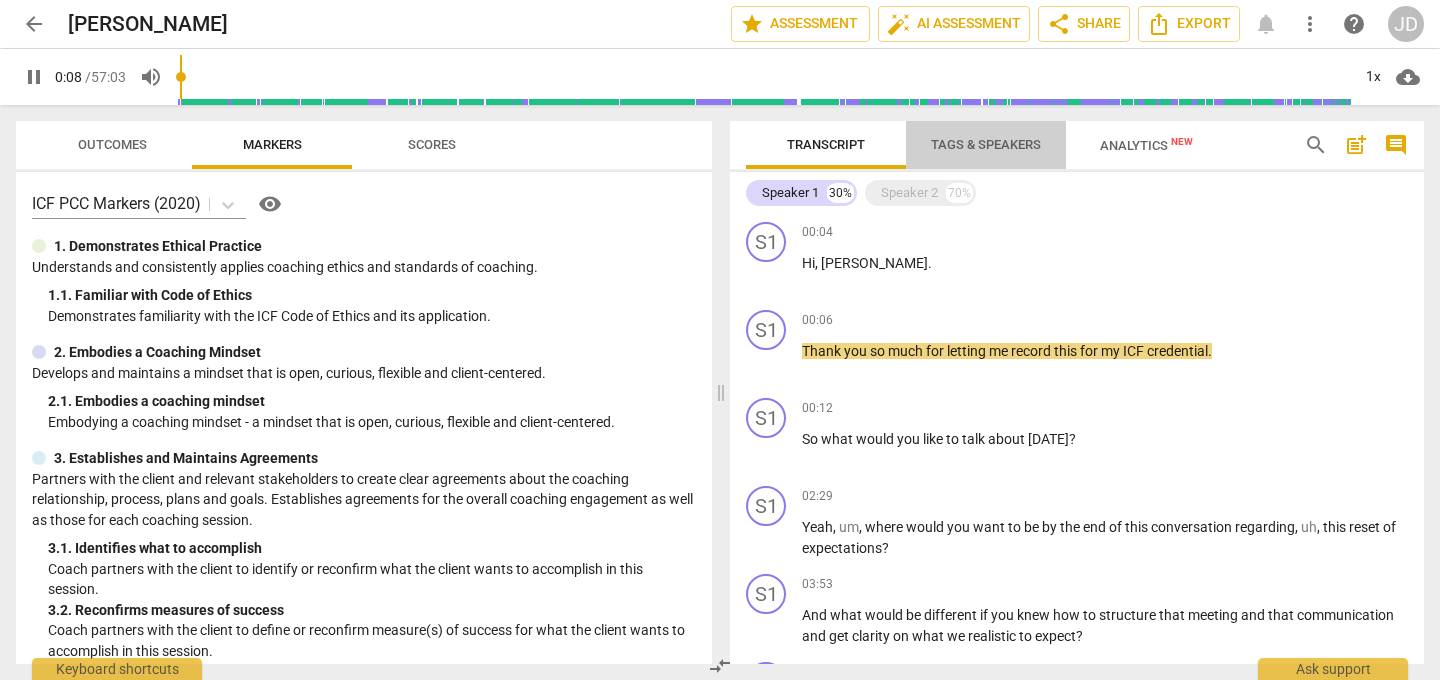 click on "Tags & Speakers" at bounding box center [986, 145] 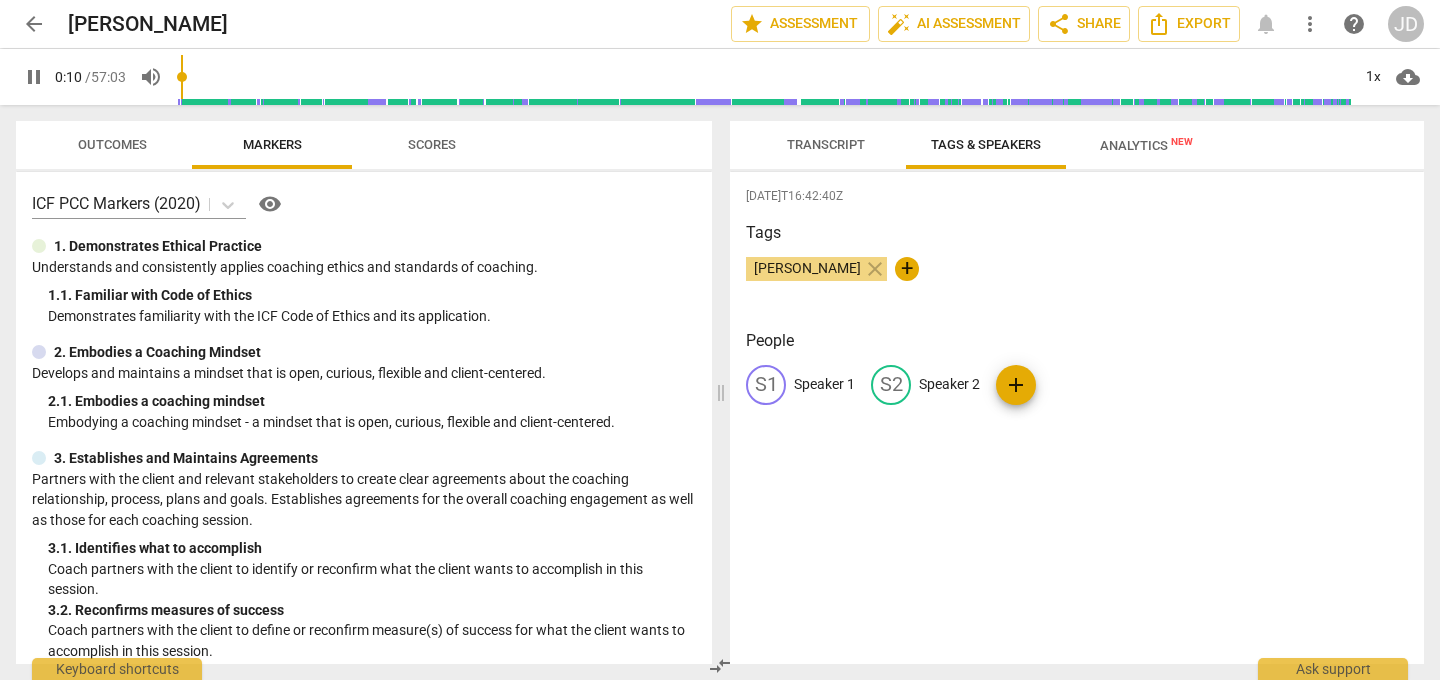 click on "Speaker 1" at bounding box center [824, 384] 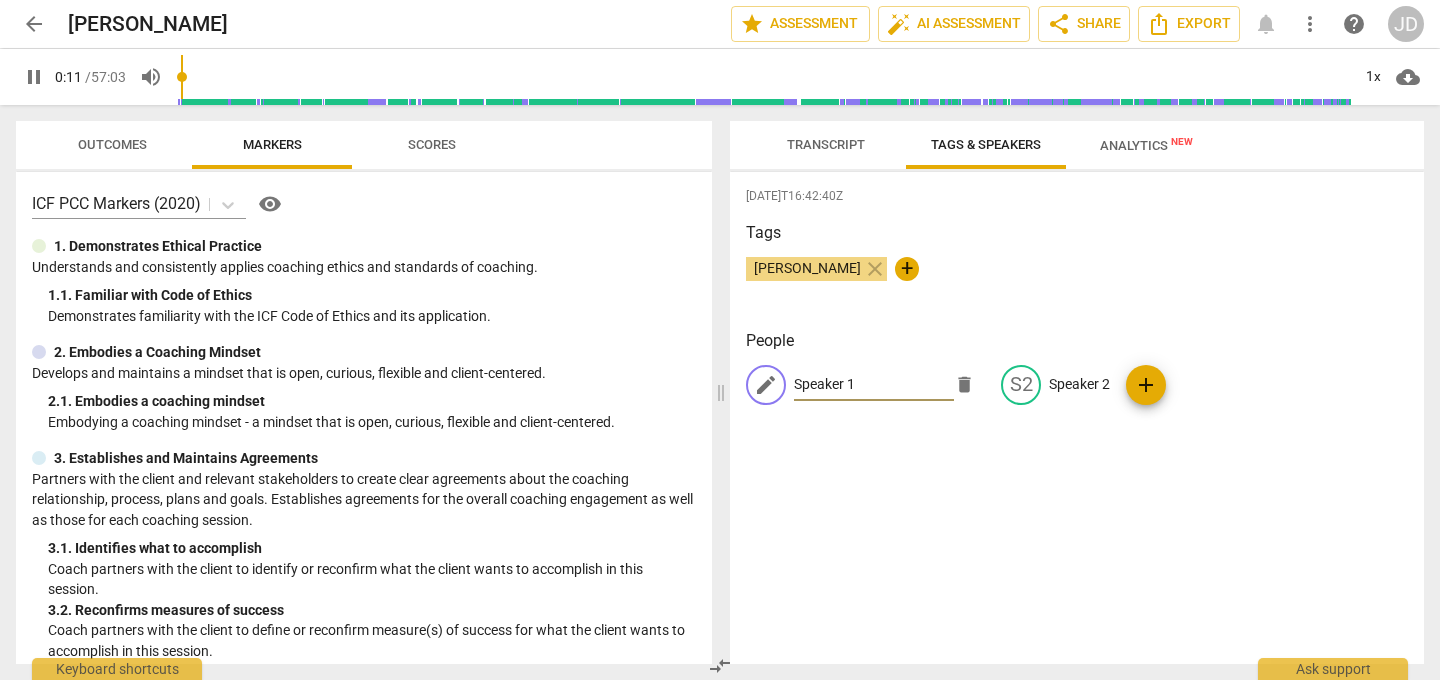 type on "12" 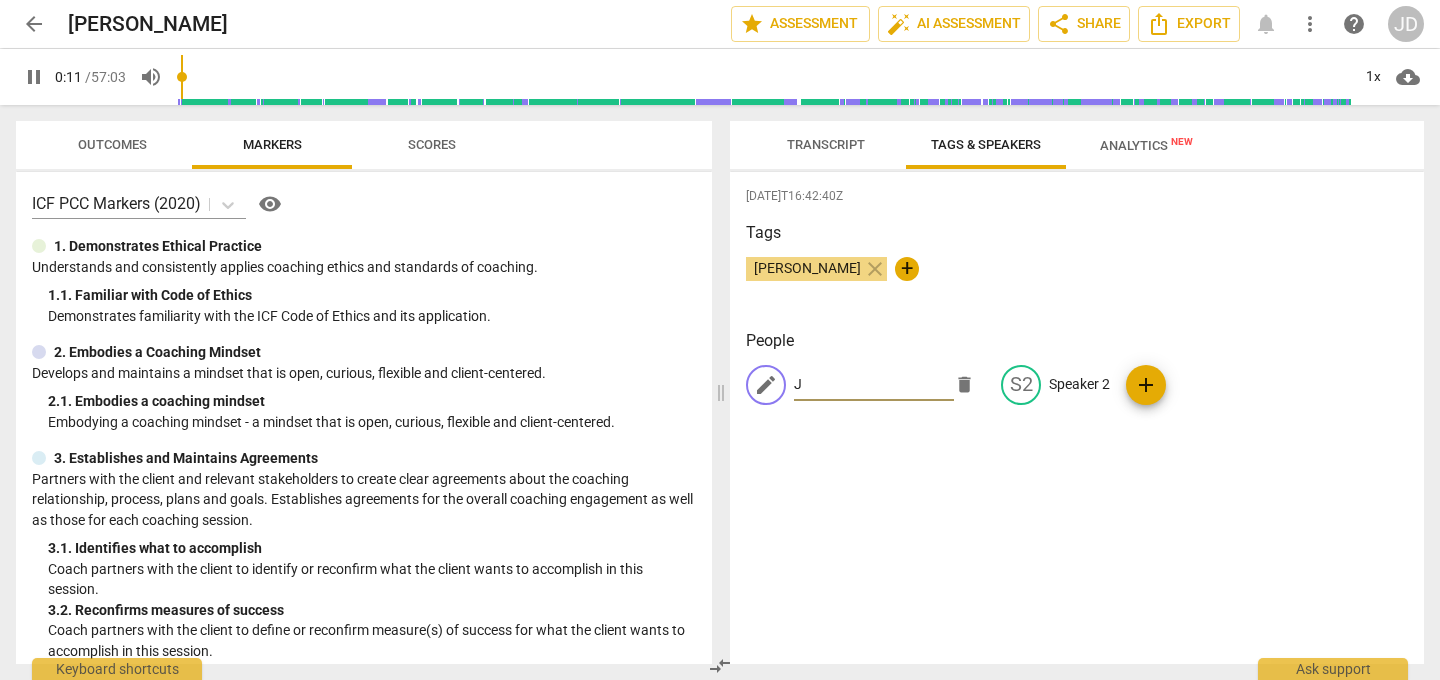 type on "12" 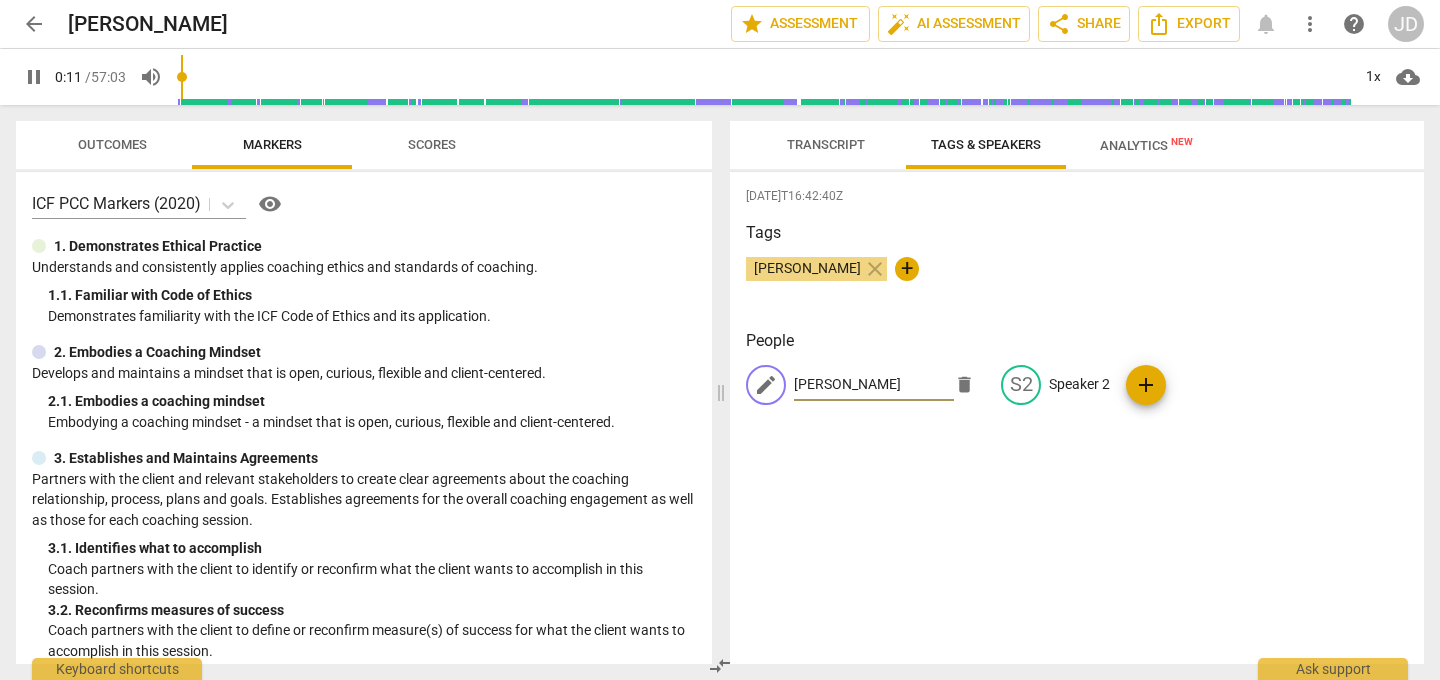 type on "[PERSON_NAME]" 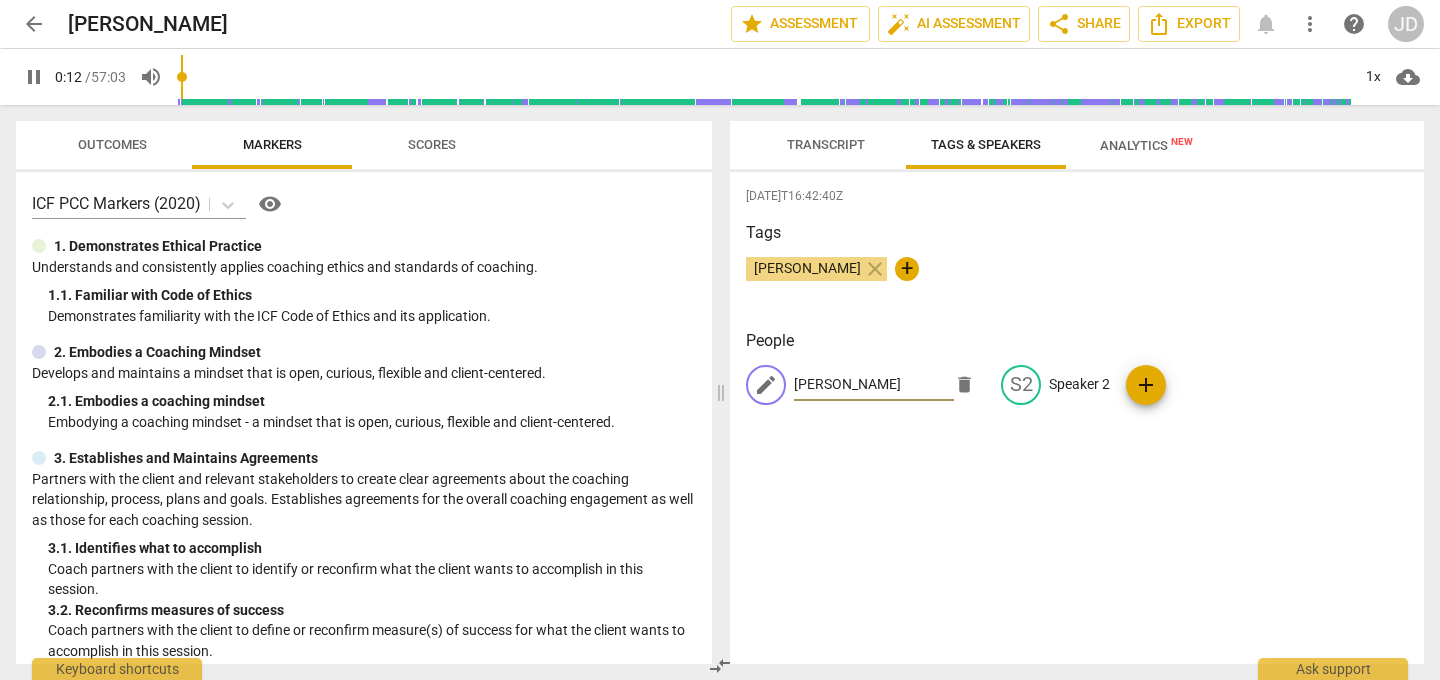type on "12" 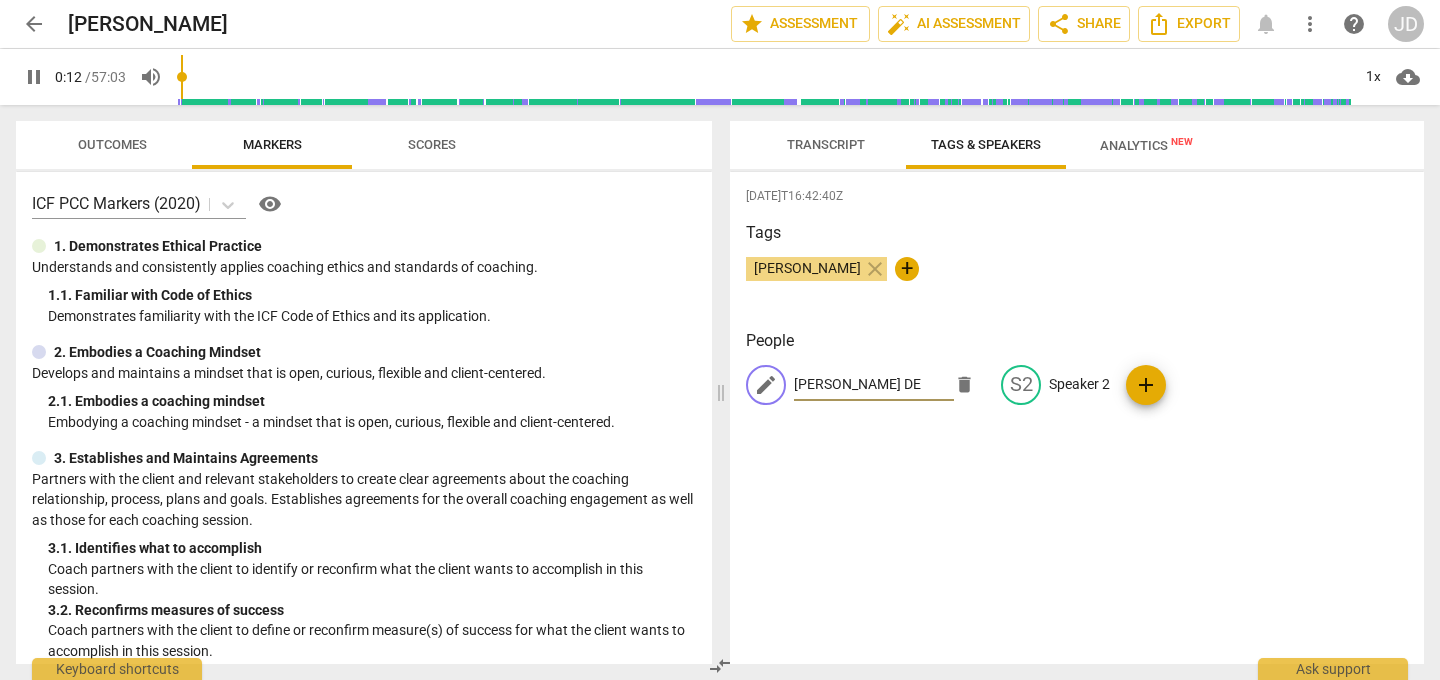 type on "[PERSON_NAME]" 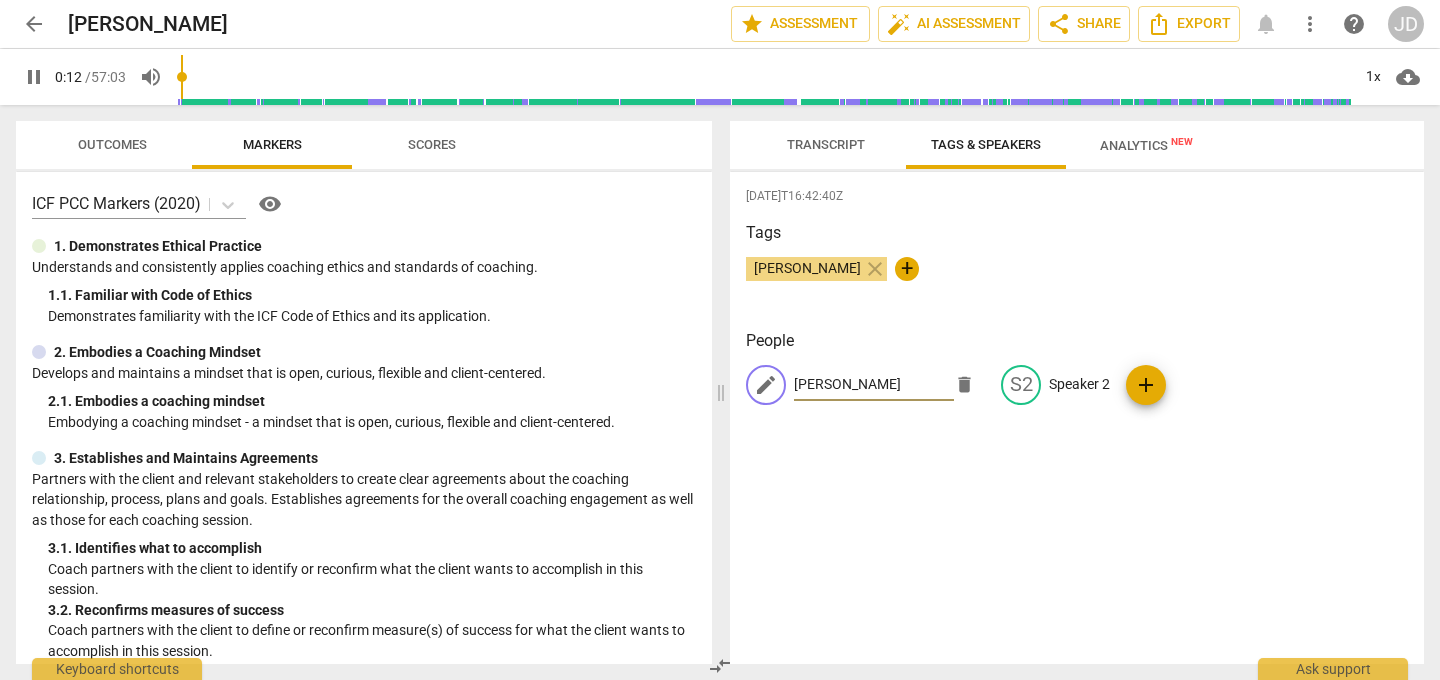 type on "13" 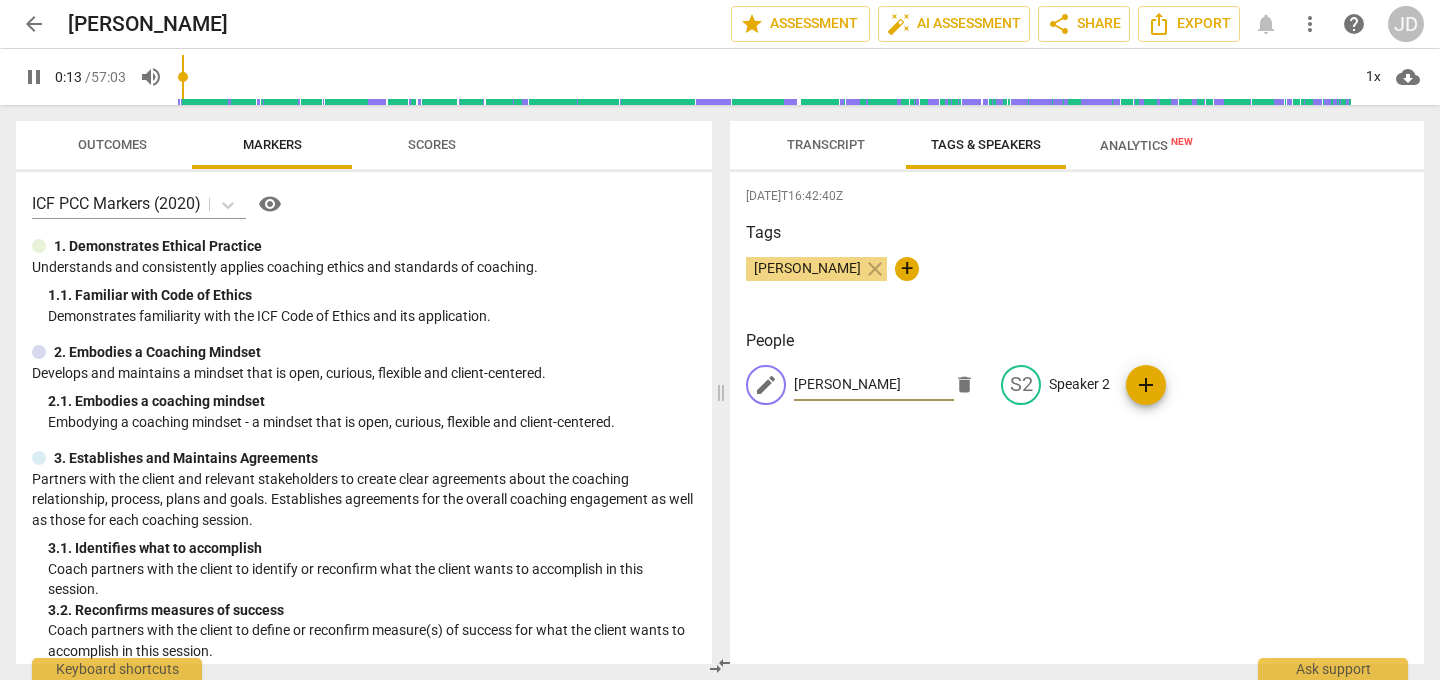 type on "14" 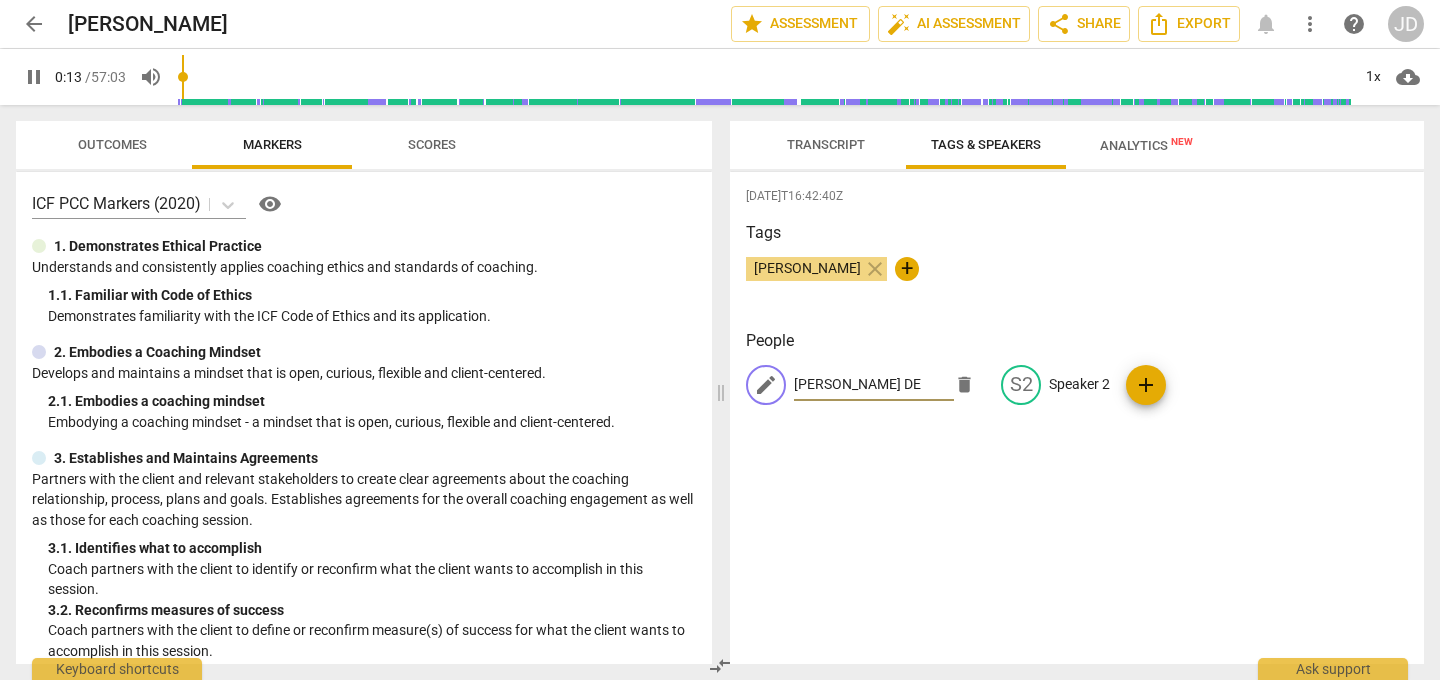 type on "14" 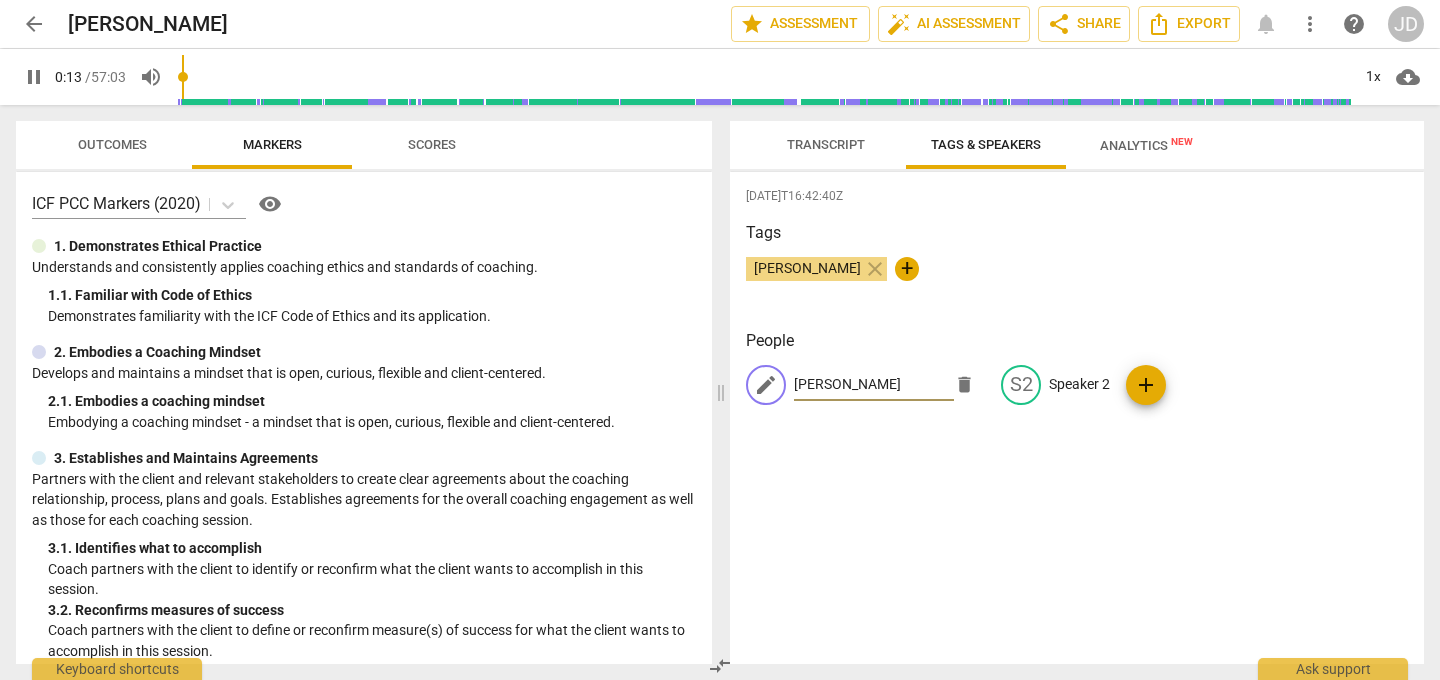 type on "[PERSON_NAME]" 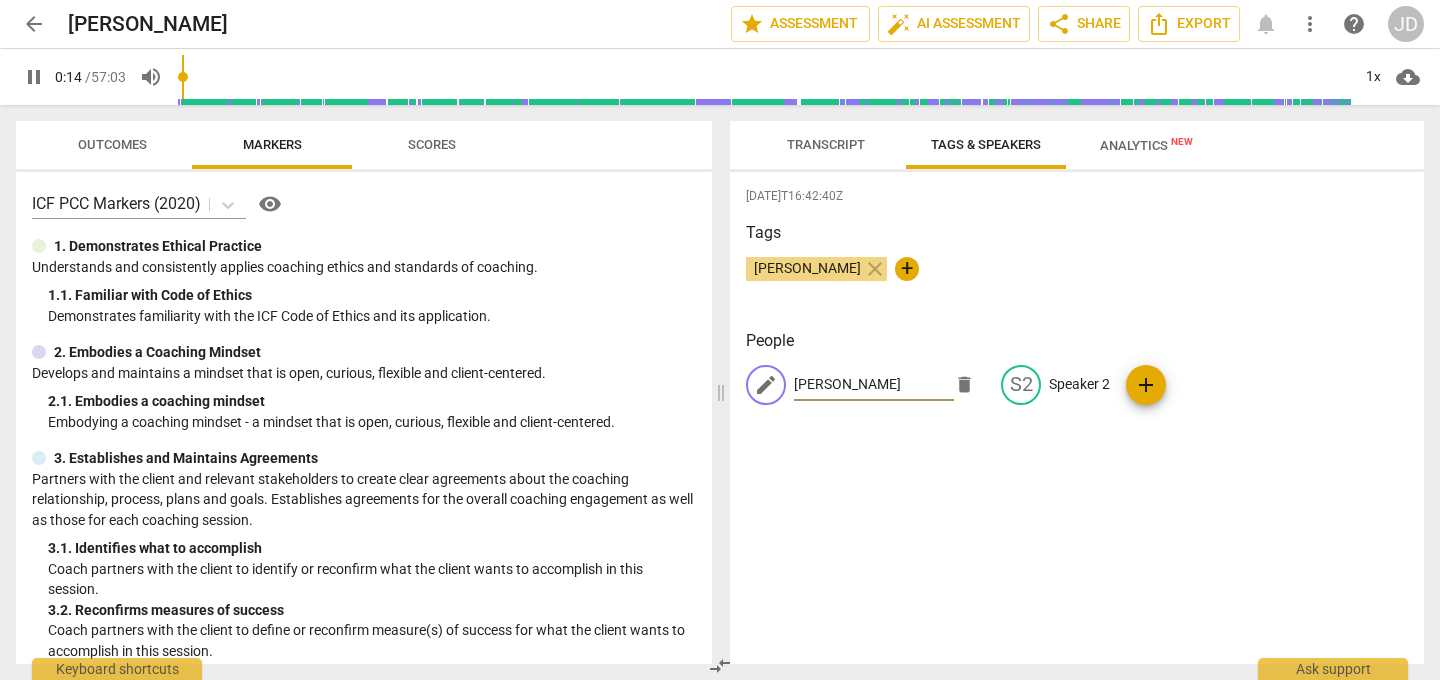 type on "[PERSON_NAME]" 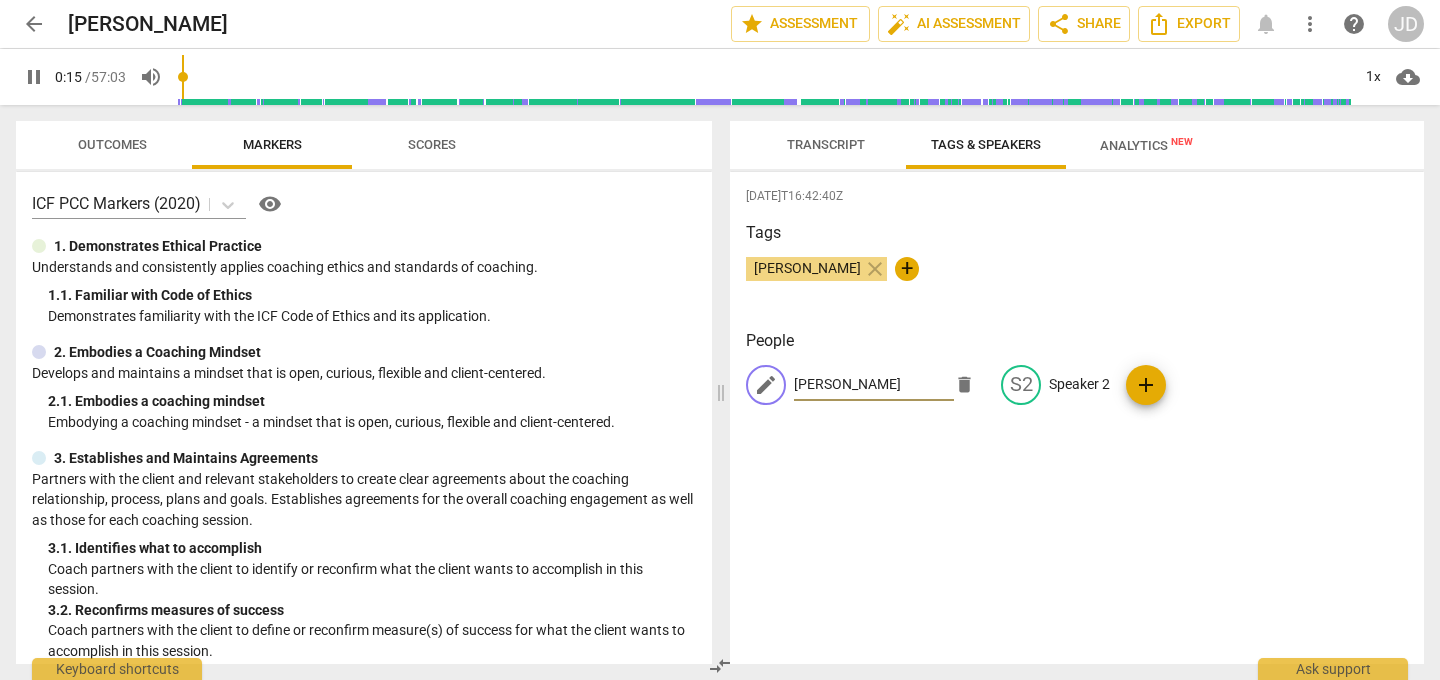 type on "[PERSON_NAME]" 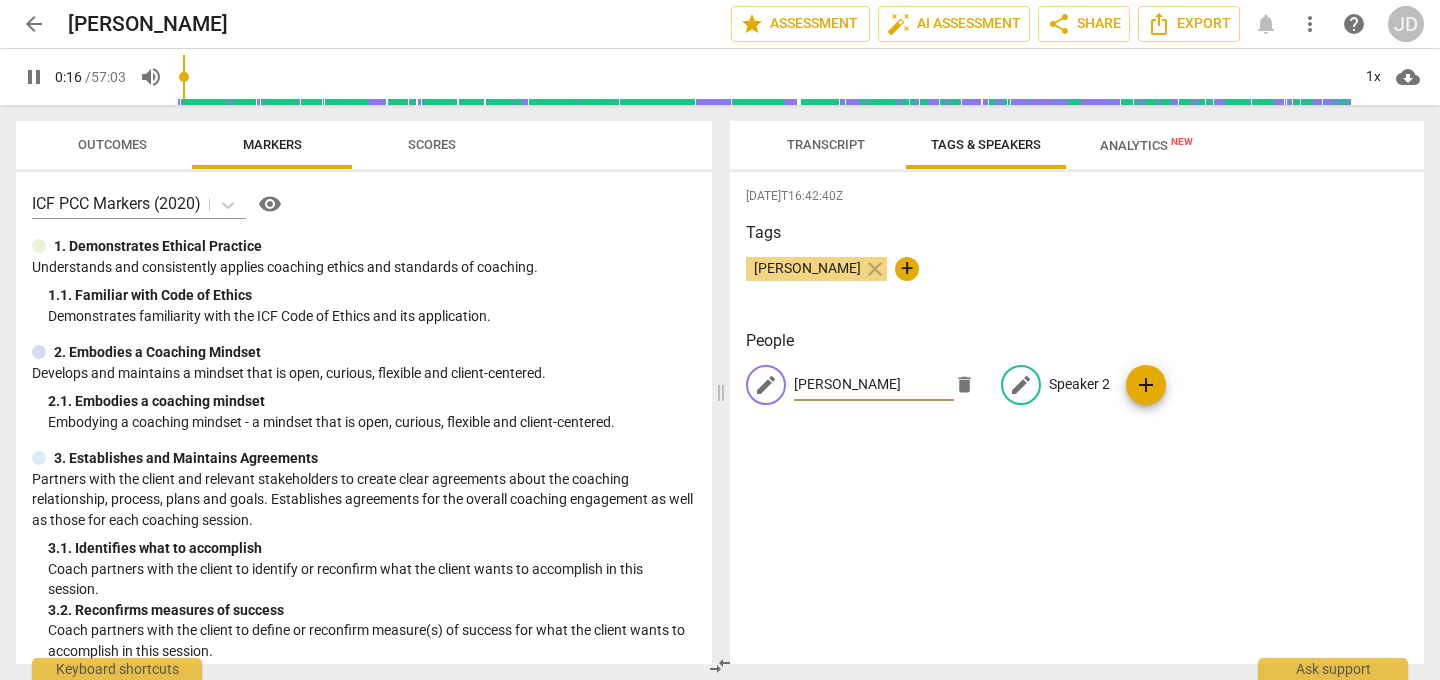 type on "17" 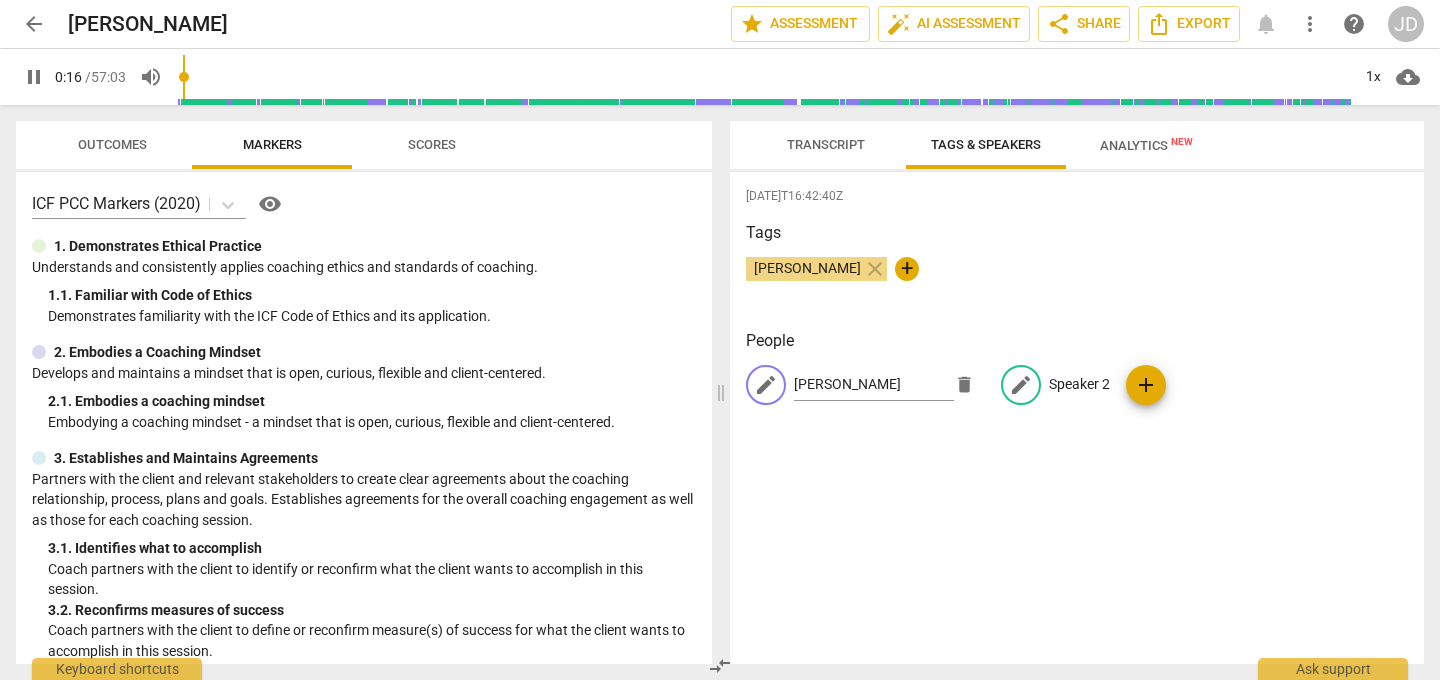 click on "Speaker 2" at bounding box center (1079, 384) 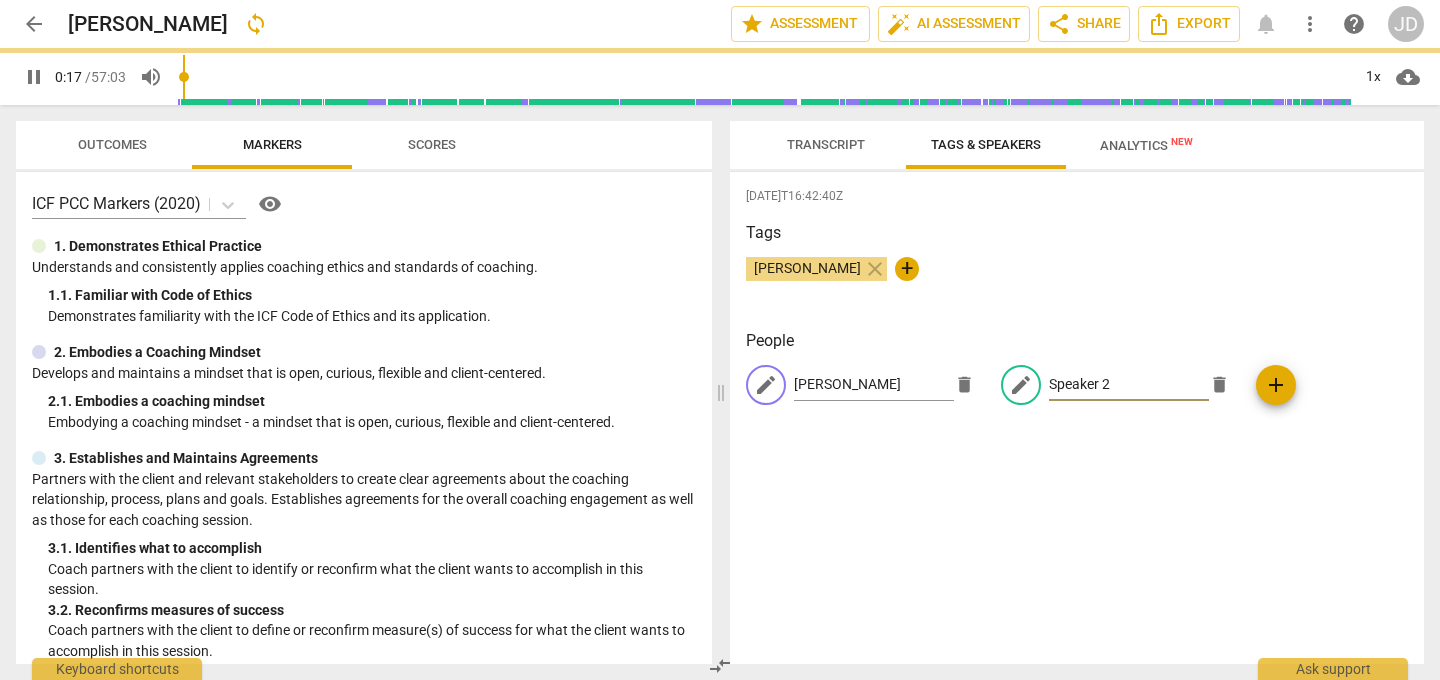 type on "18" 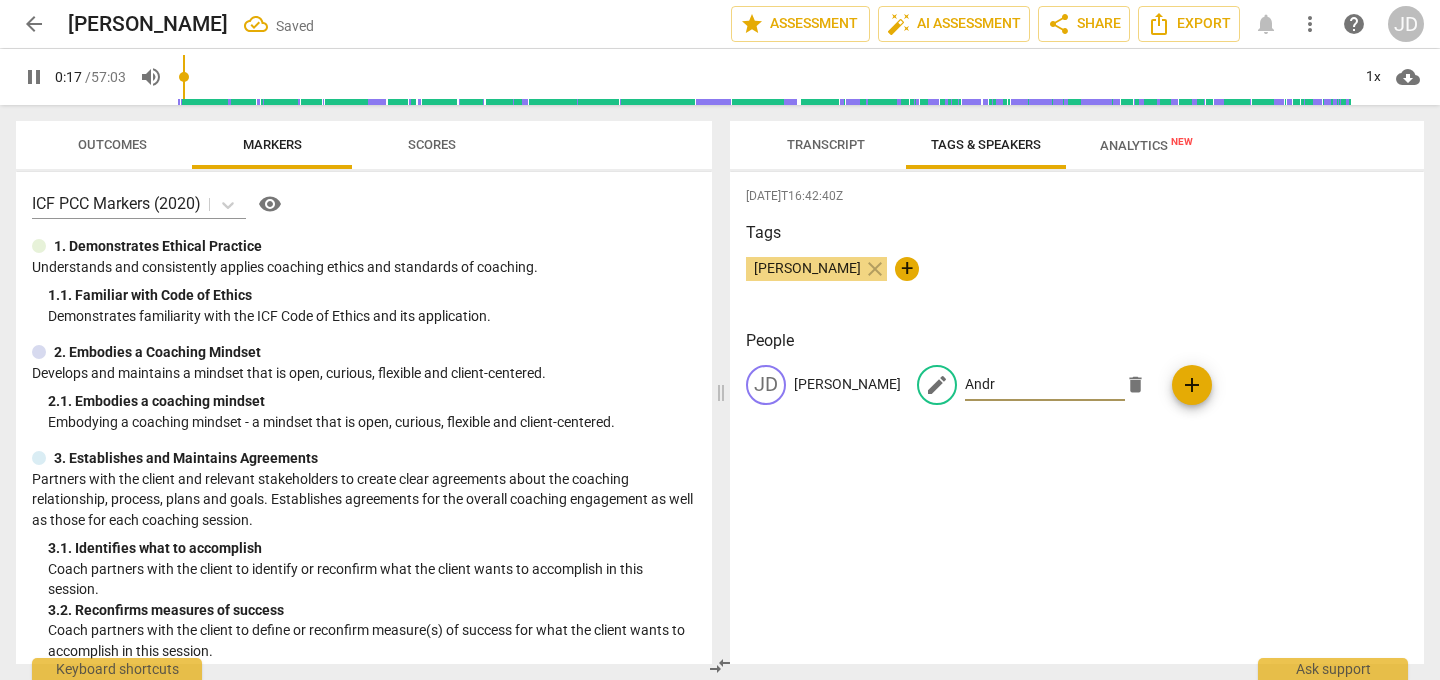 type on "[PERSON_NAME]" 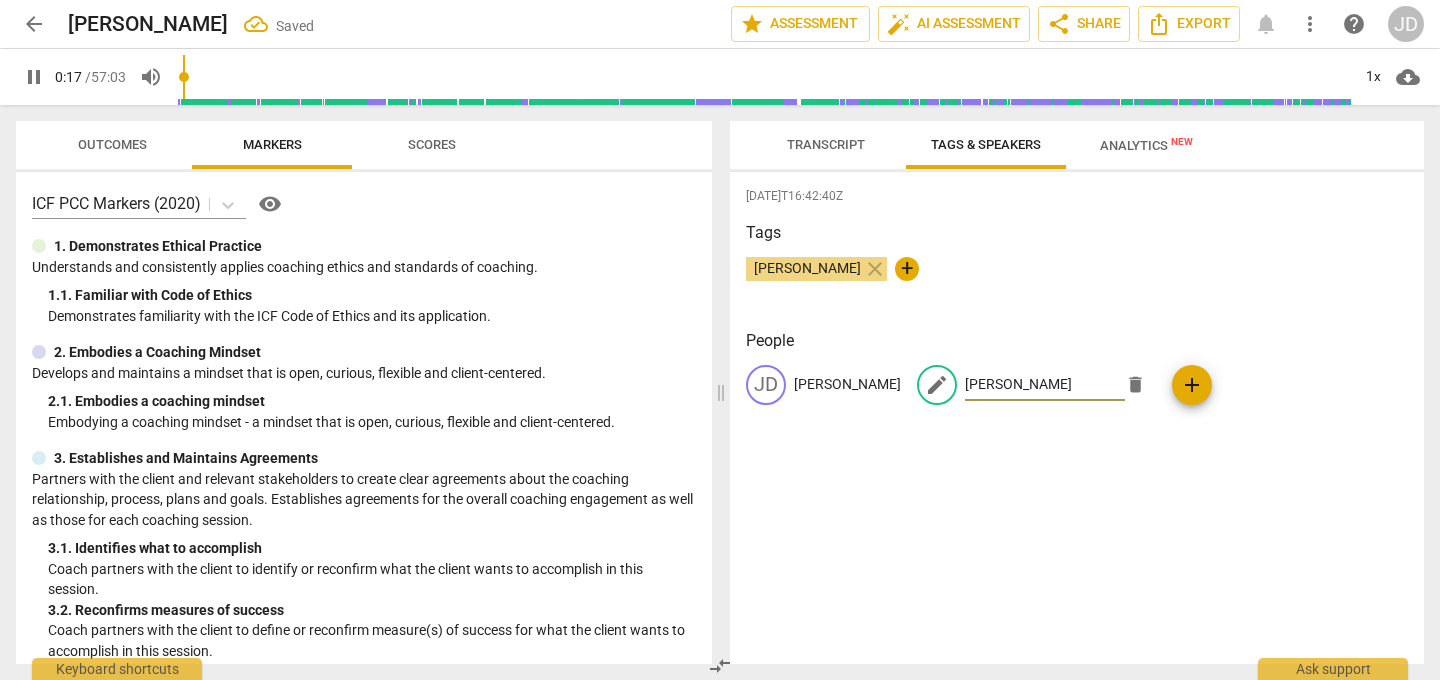 type on "19" 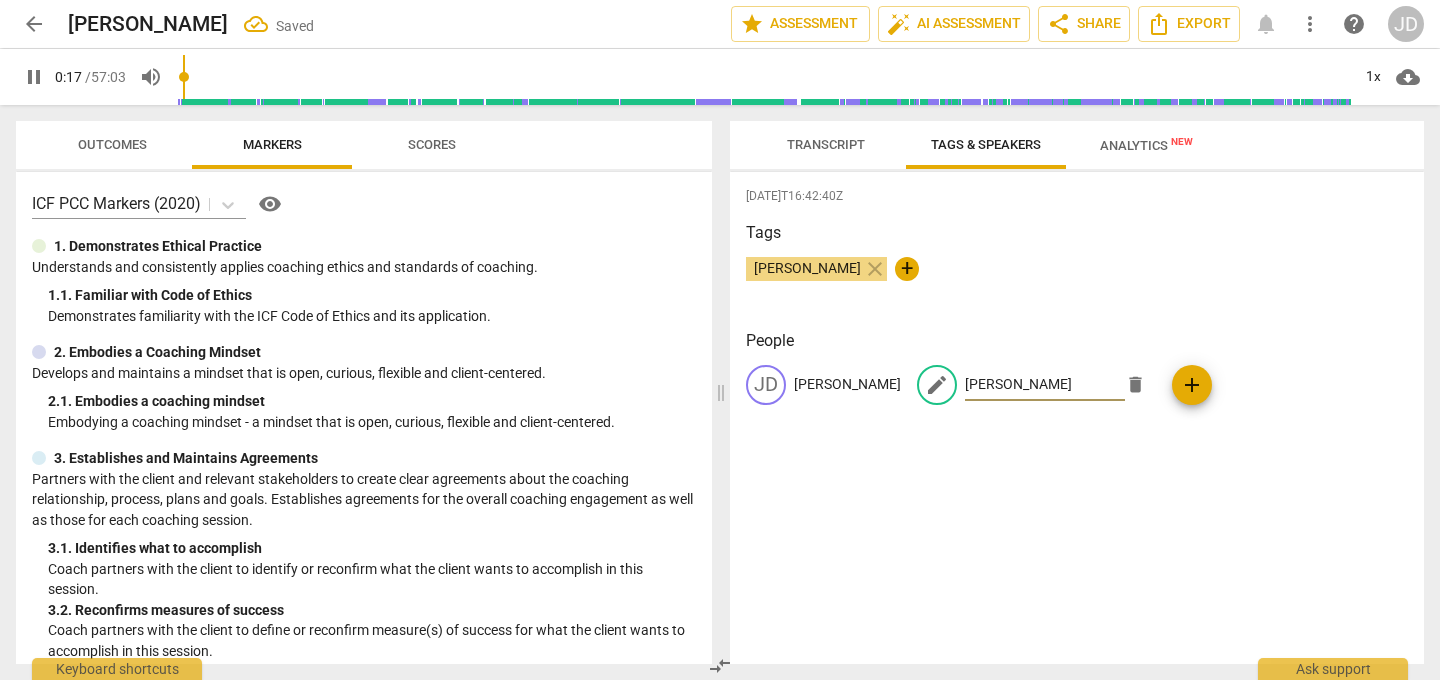 type on "[PERSON_NAME]" 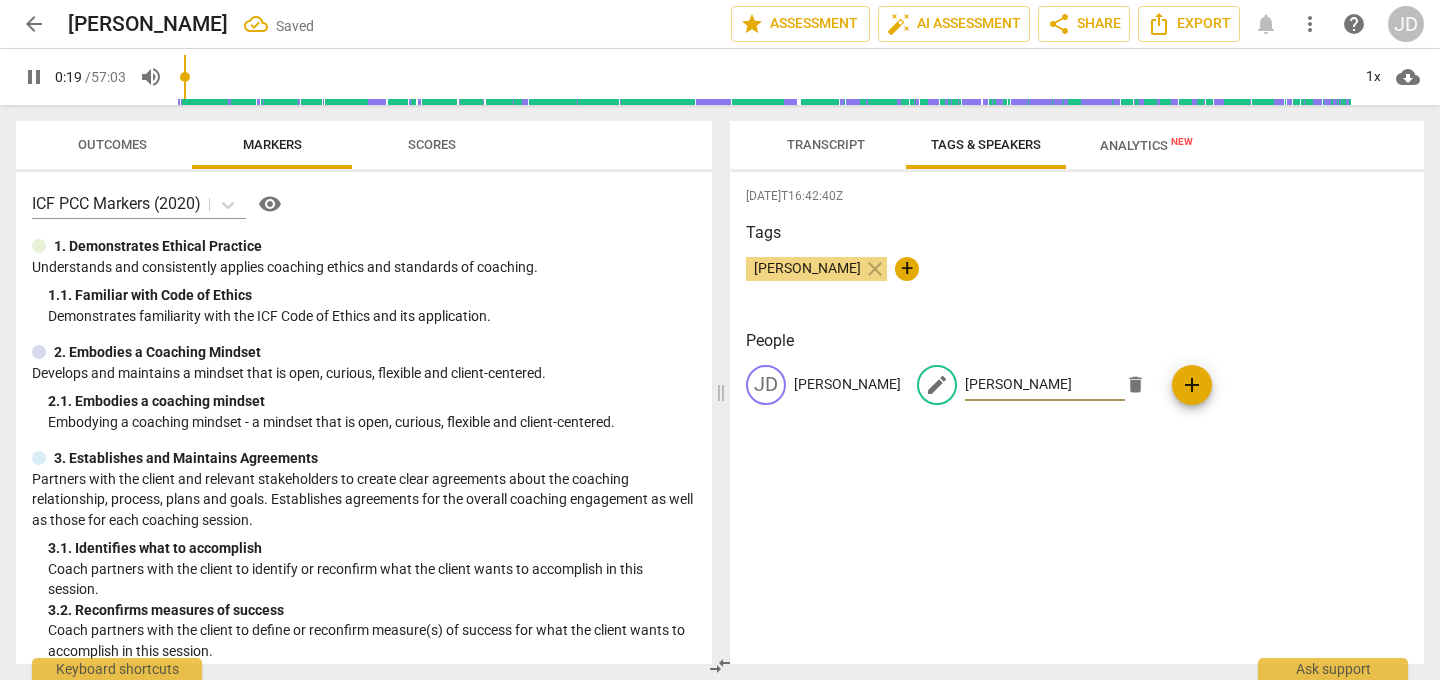 type on "19" 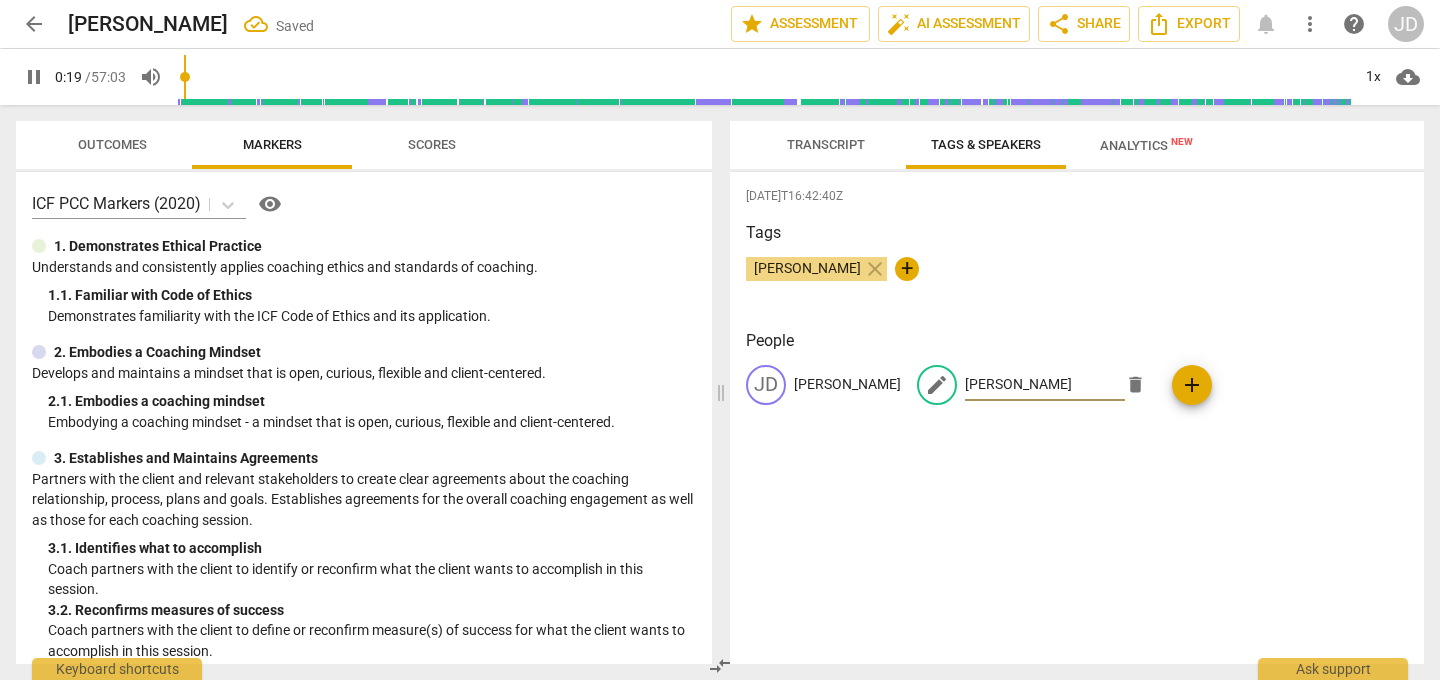 type on "[PERSON_NAME]" 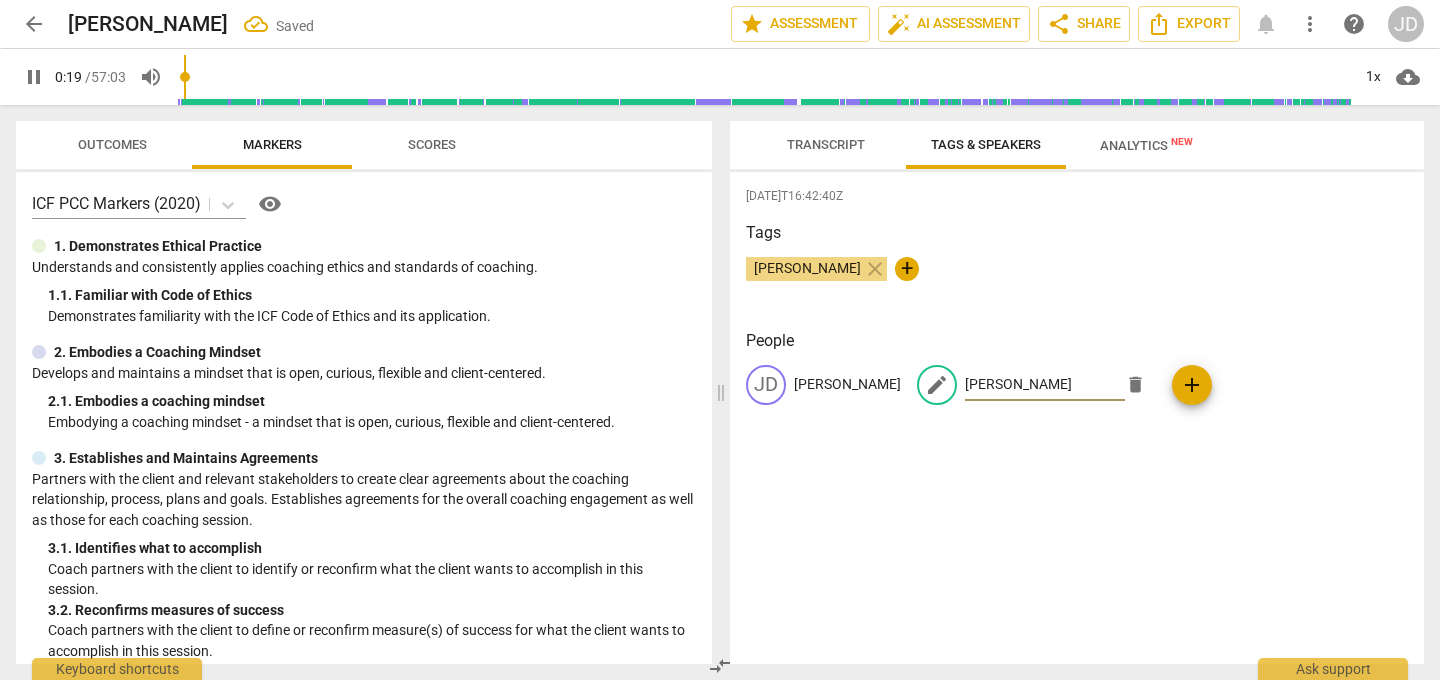 type on "20" 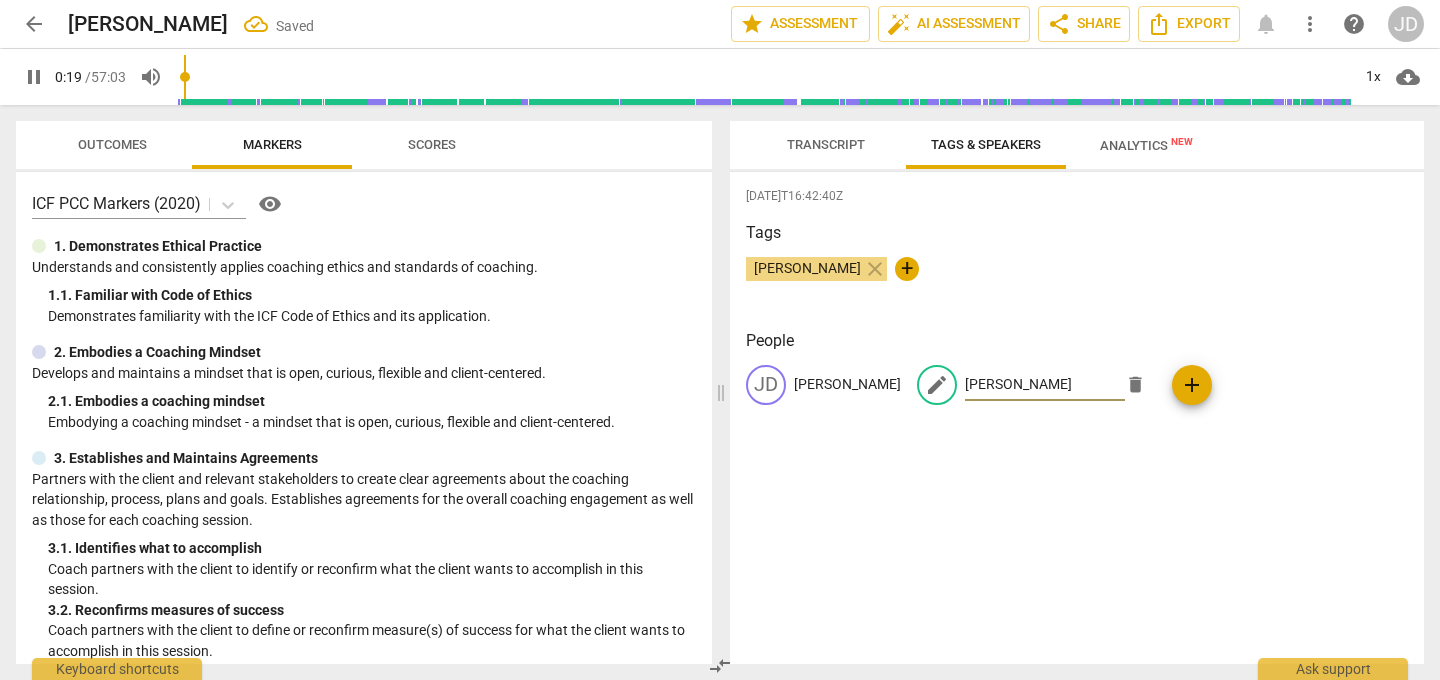 type on "20" 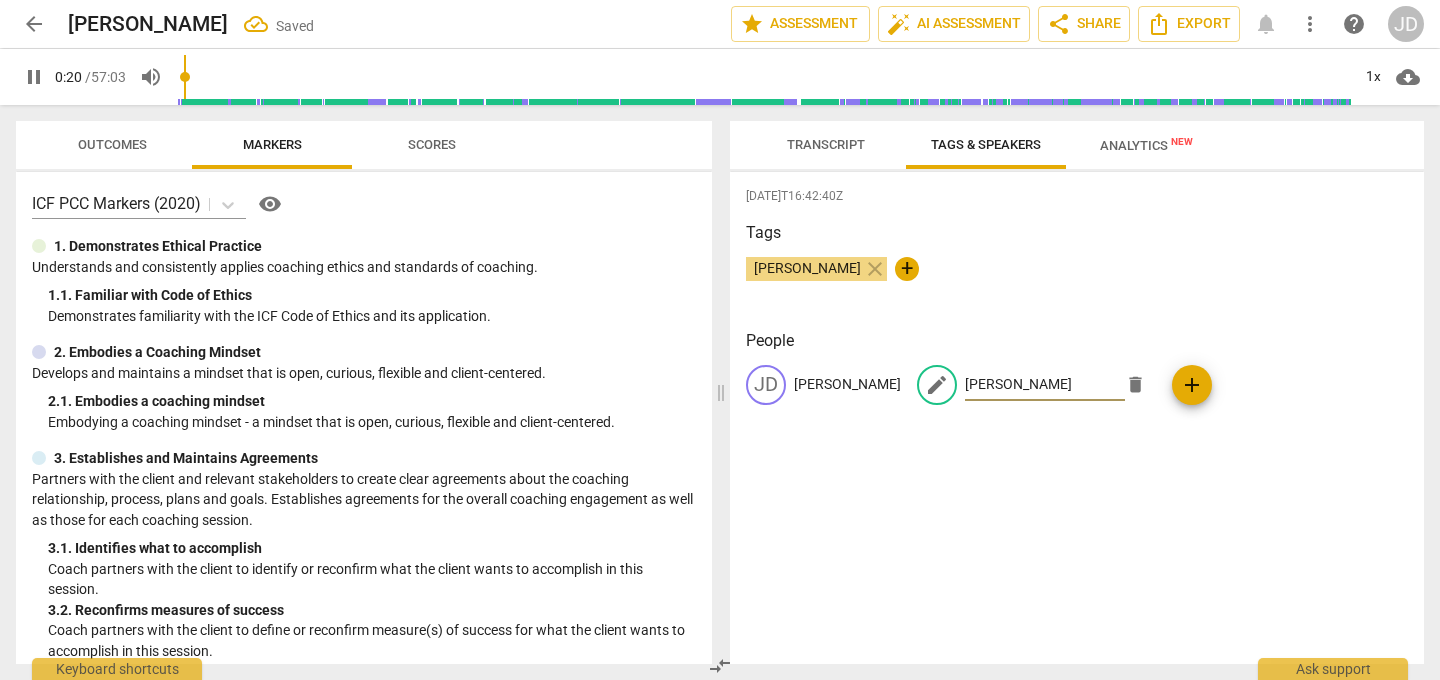 type on "[PERSON_NAME]" 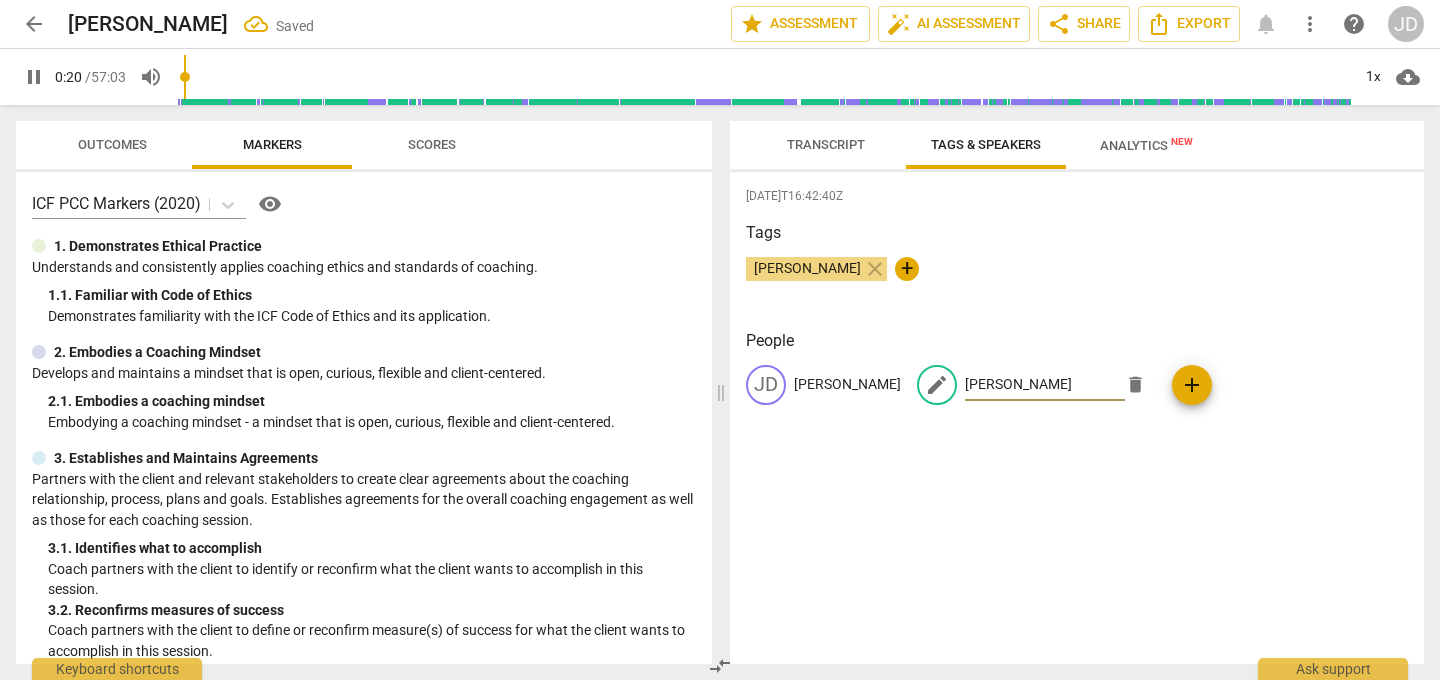 type on "[PERSON_NAME]" 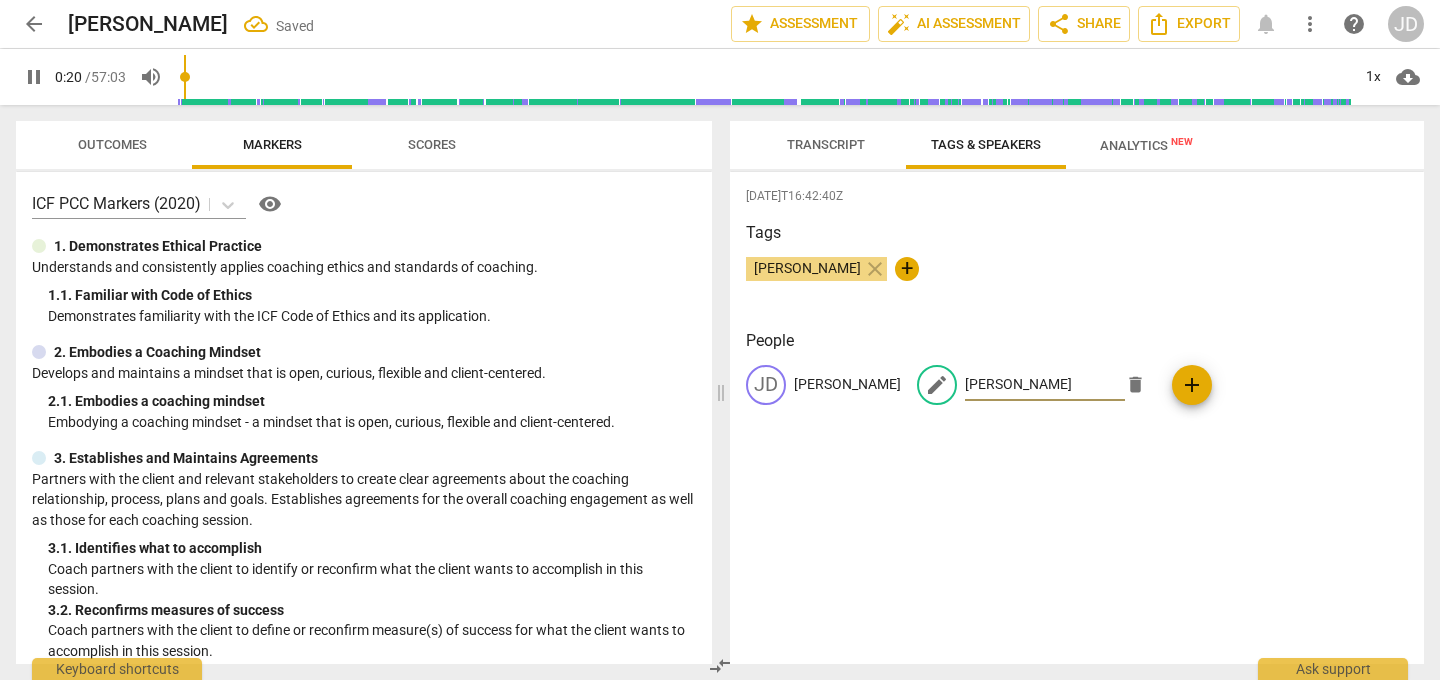 type on "21" 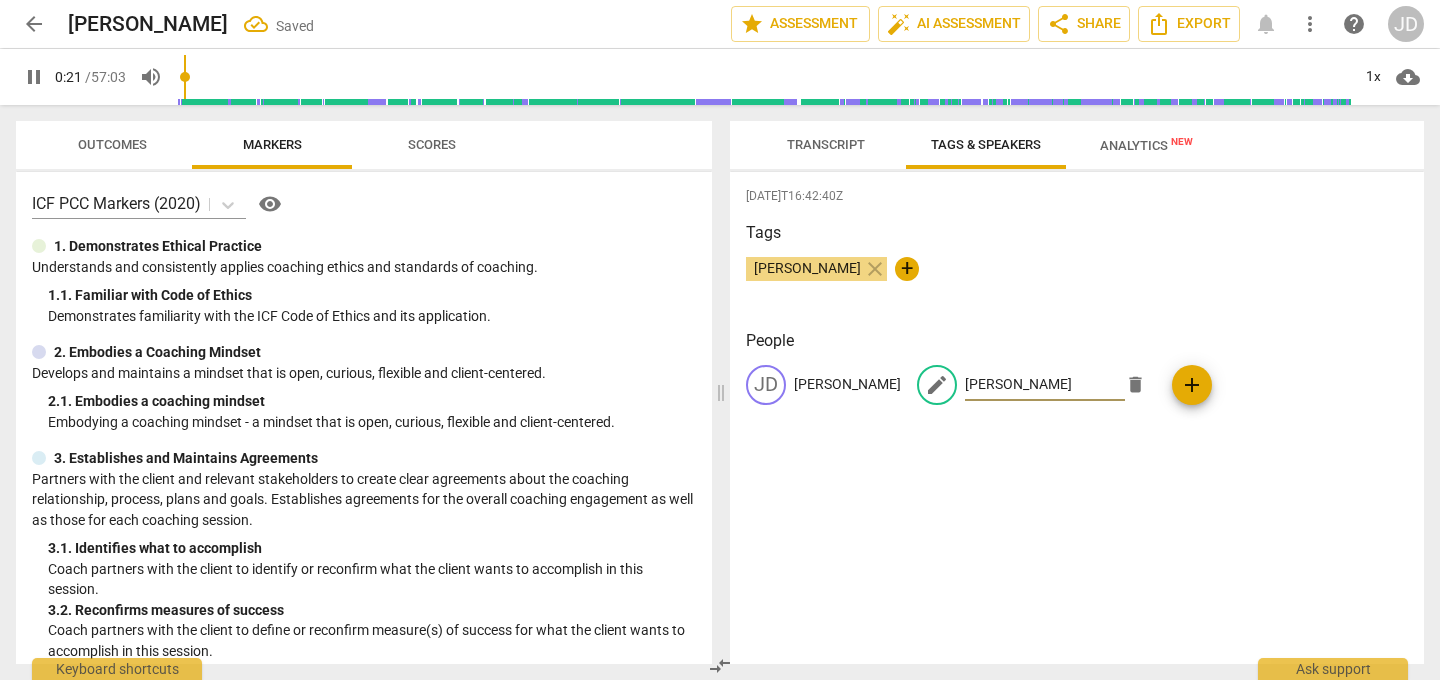 type on "[PERSON_NAME]" 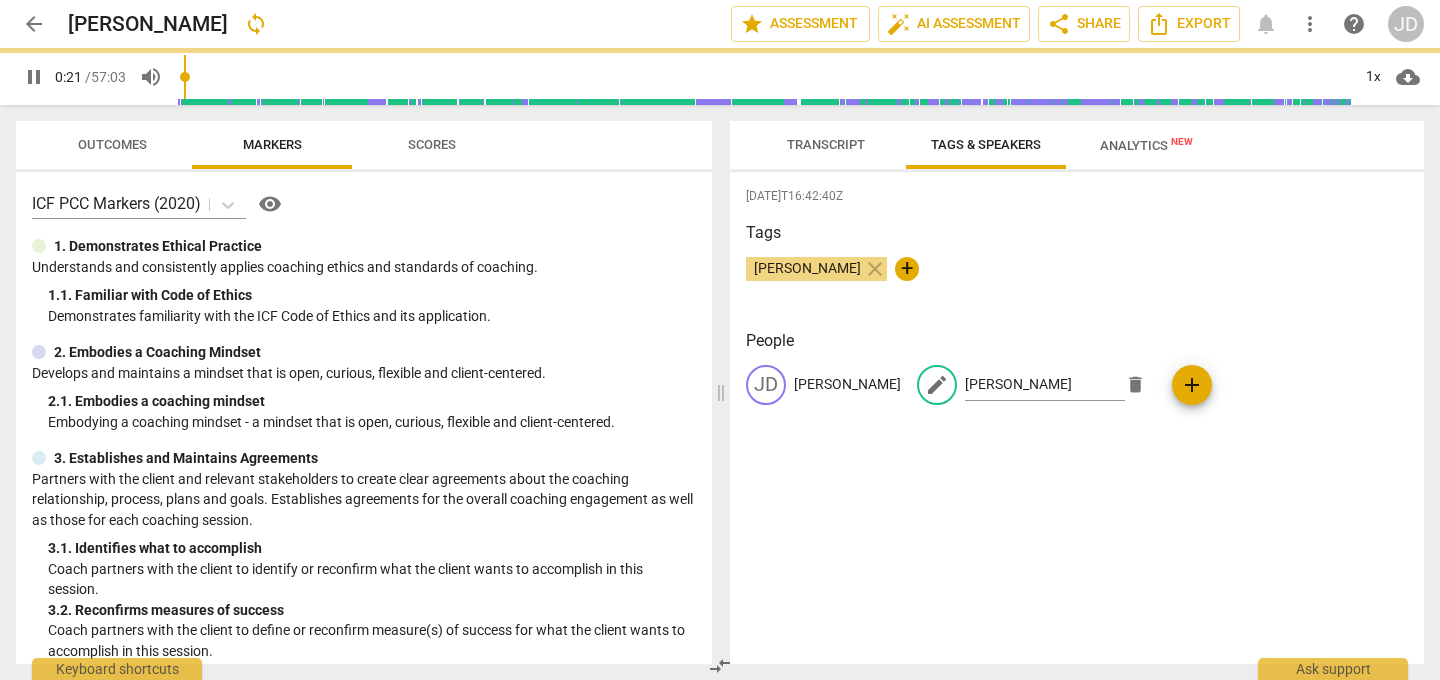 click on "Transcript" at bounding box center [826, 144] 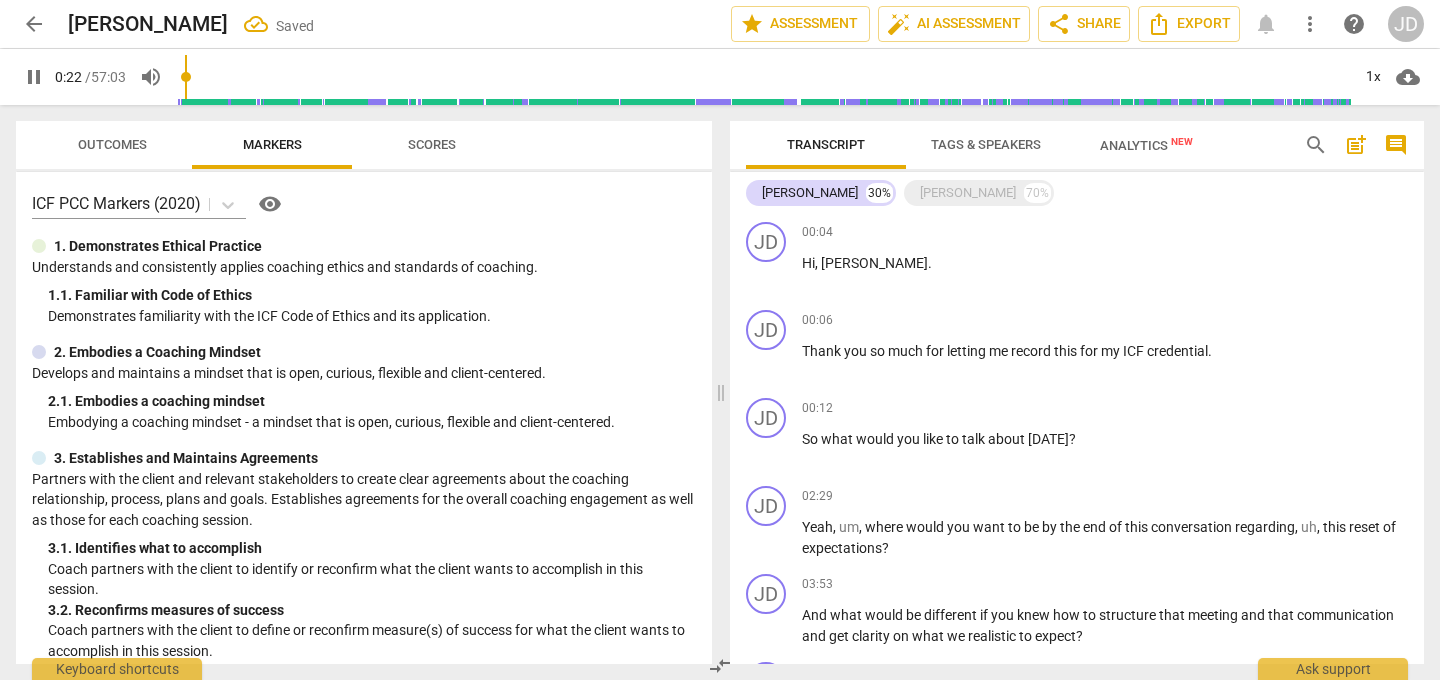 click on "Transcript" at bounding box center [826, 144] 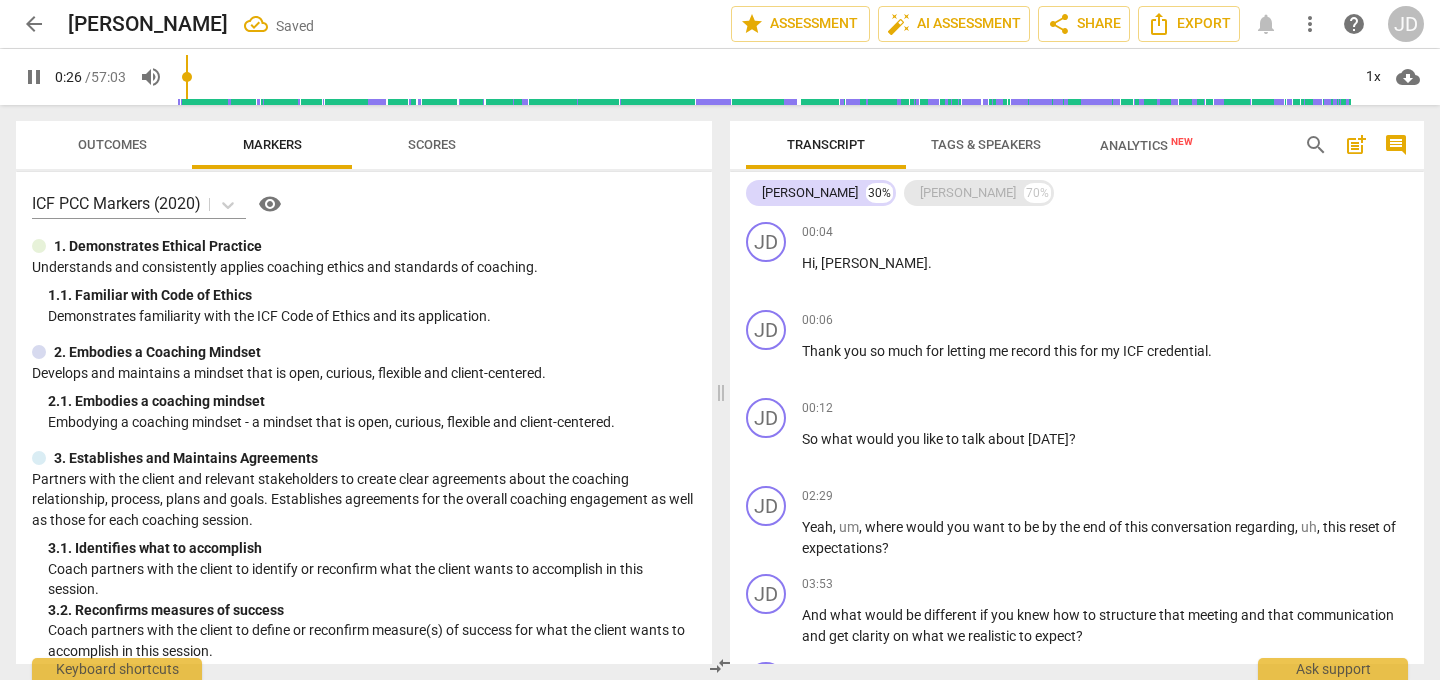 click on "[PERSON_NAME]" at bounding box center (968, 193) 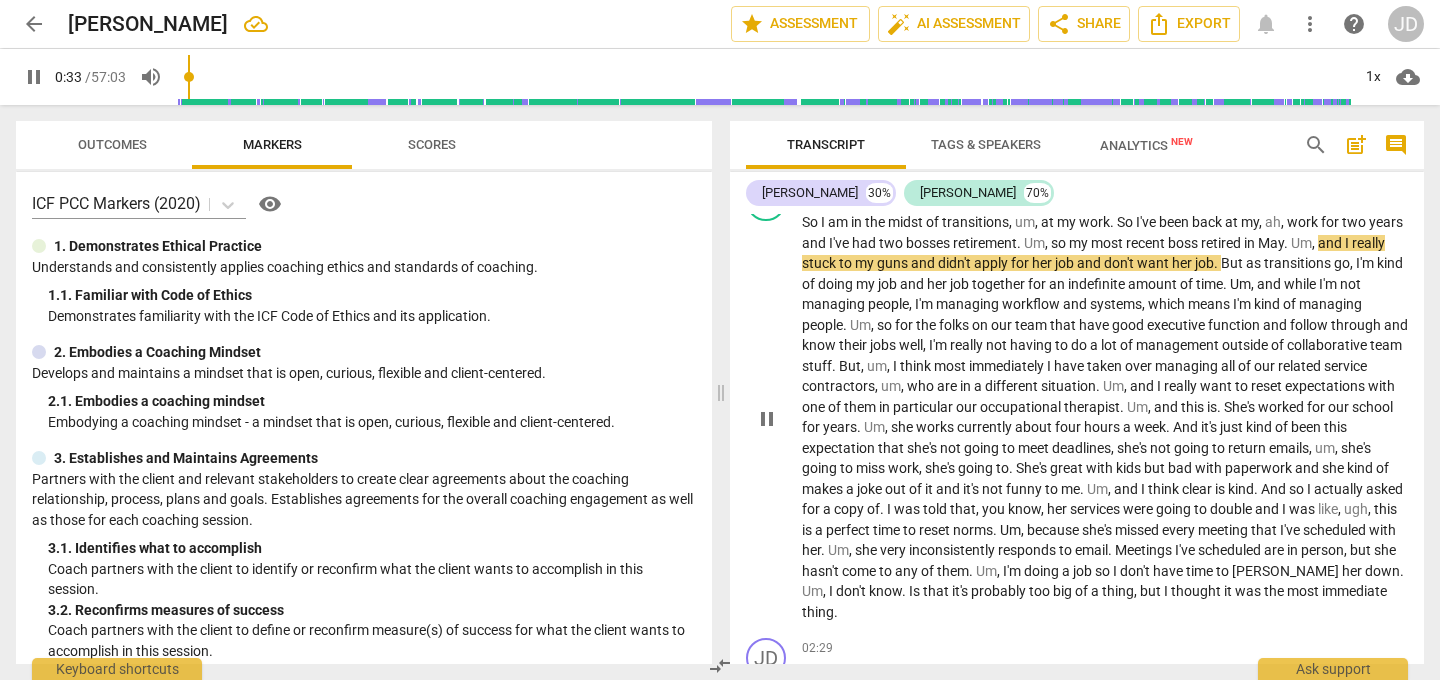 scroll, scrollTop: 450, scrollLeft: 0, axis: vertical 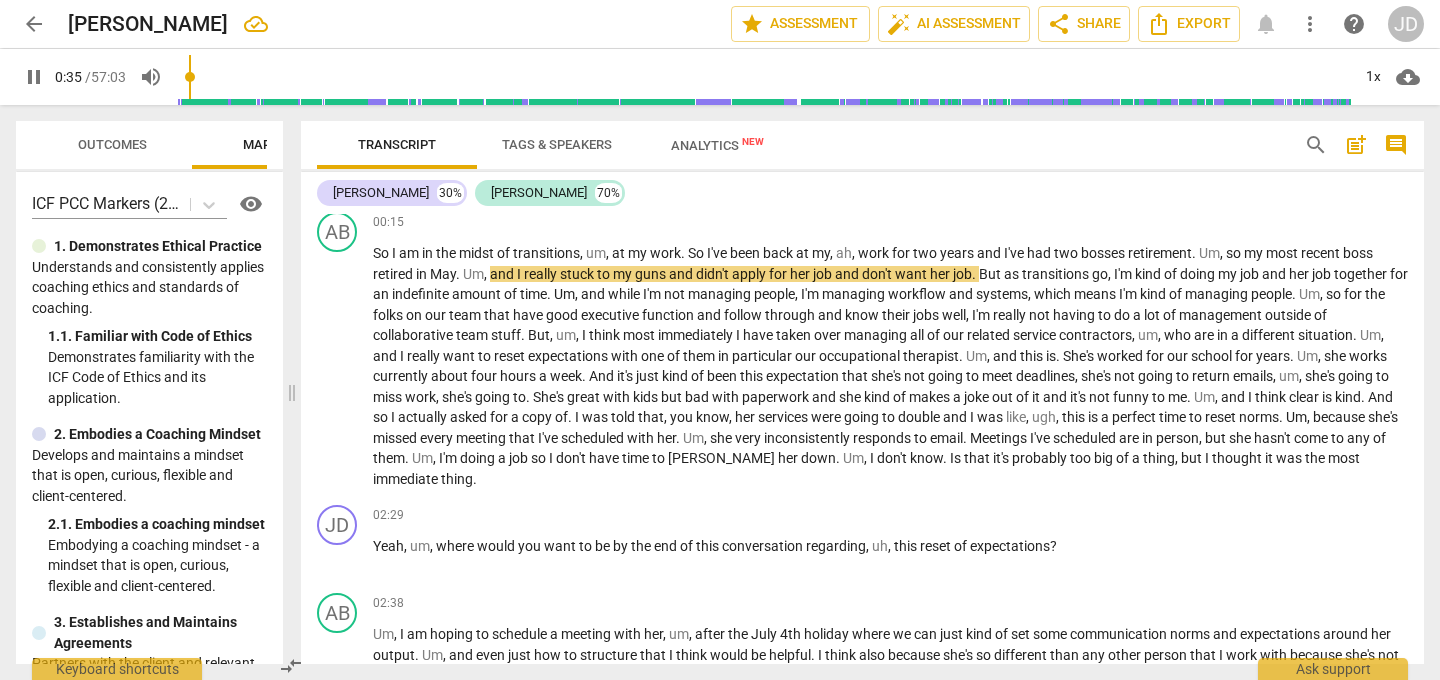 drag, startPoint x: 721, startPoint y: 400, endPoint x: 292, endPoint y: 383, distance: 429.3367 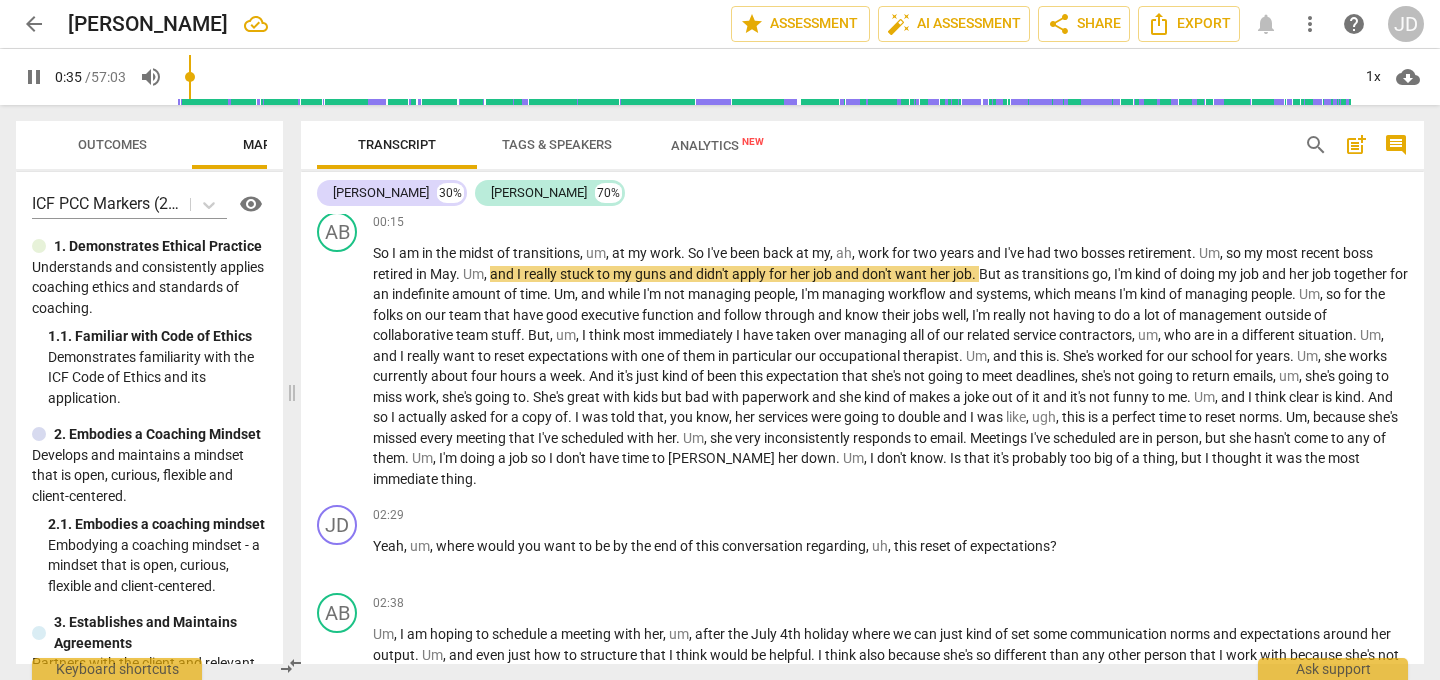 click at bounding box center (292, 392) 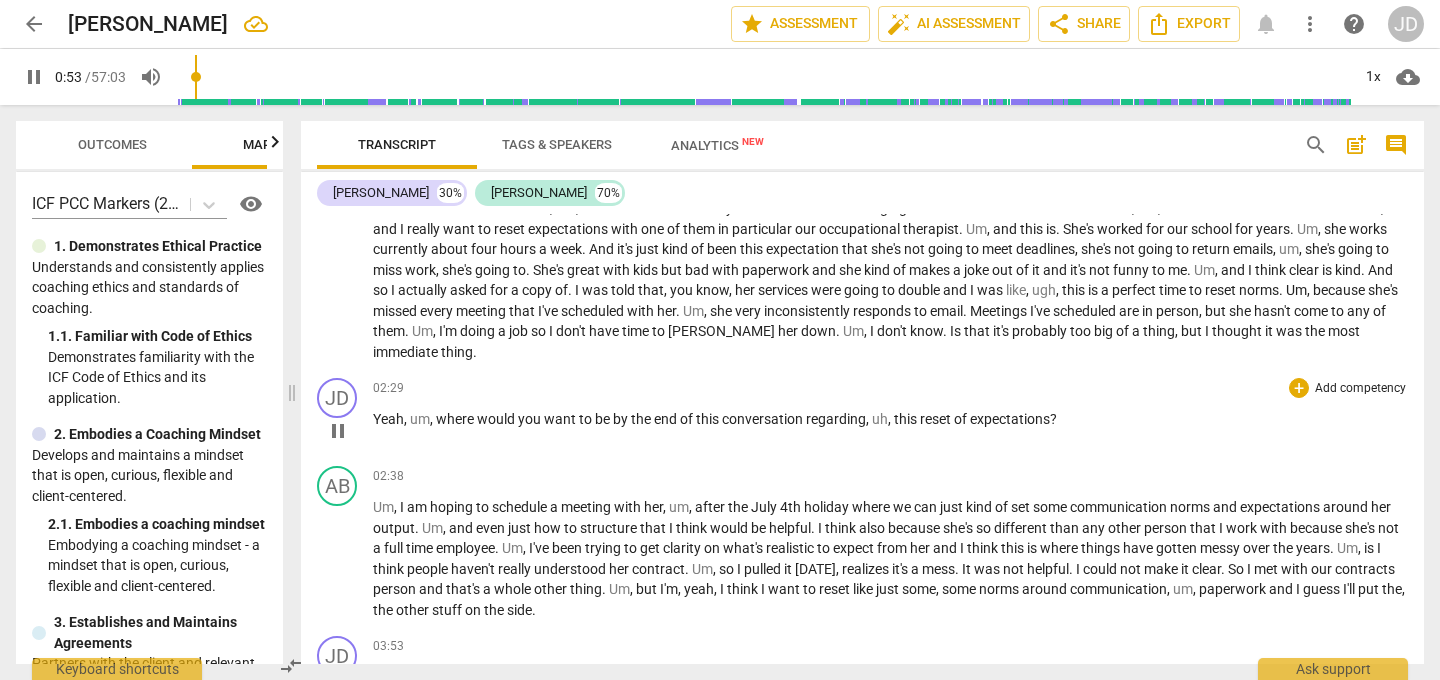 scroll, scrollTop: 509, scrollLeft: 0, axis: vertical 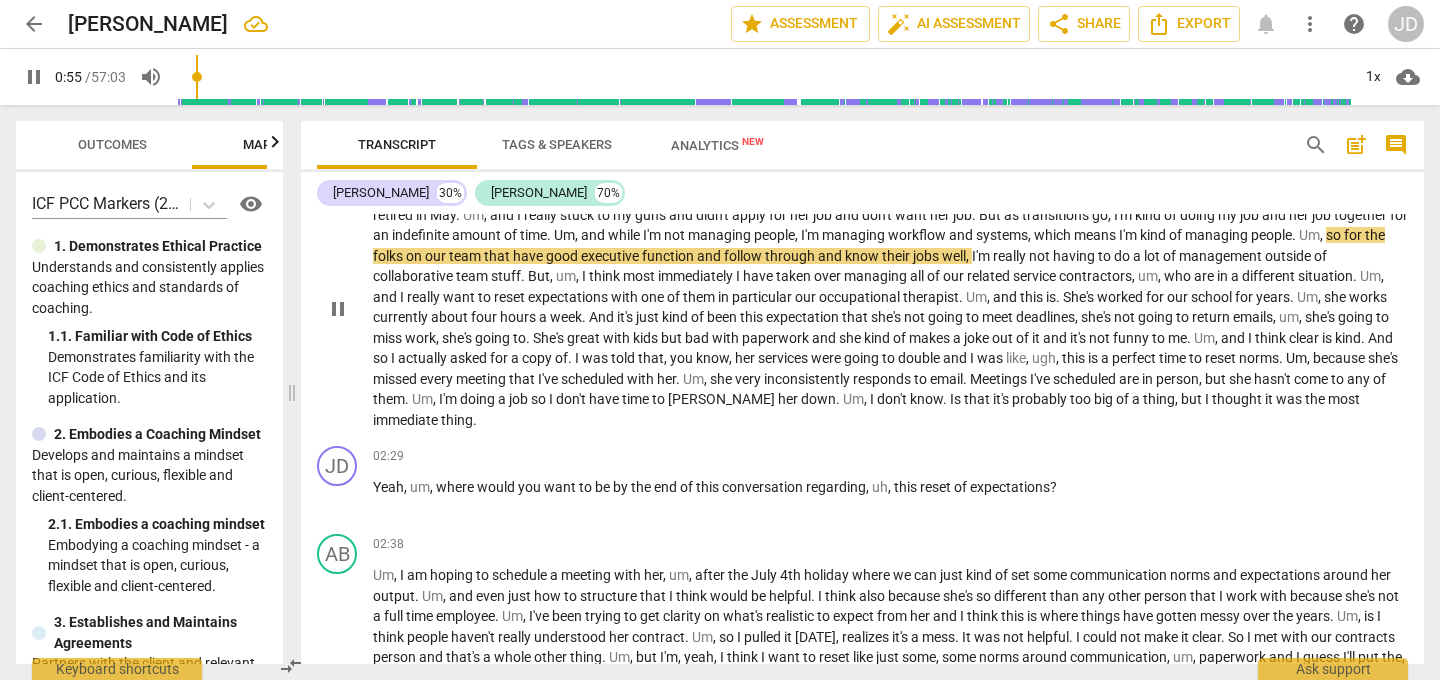 click on "I'm" at bounding box center [449, 399] 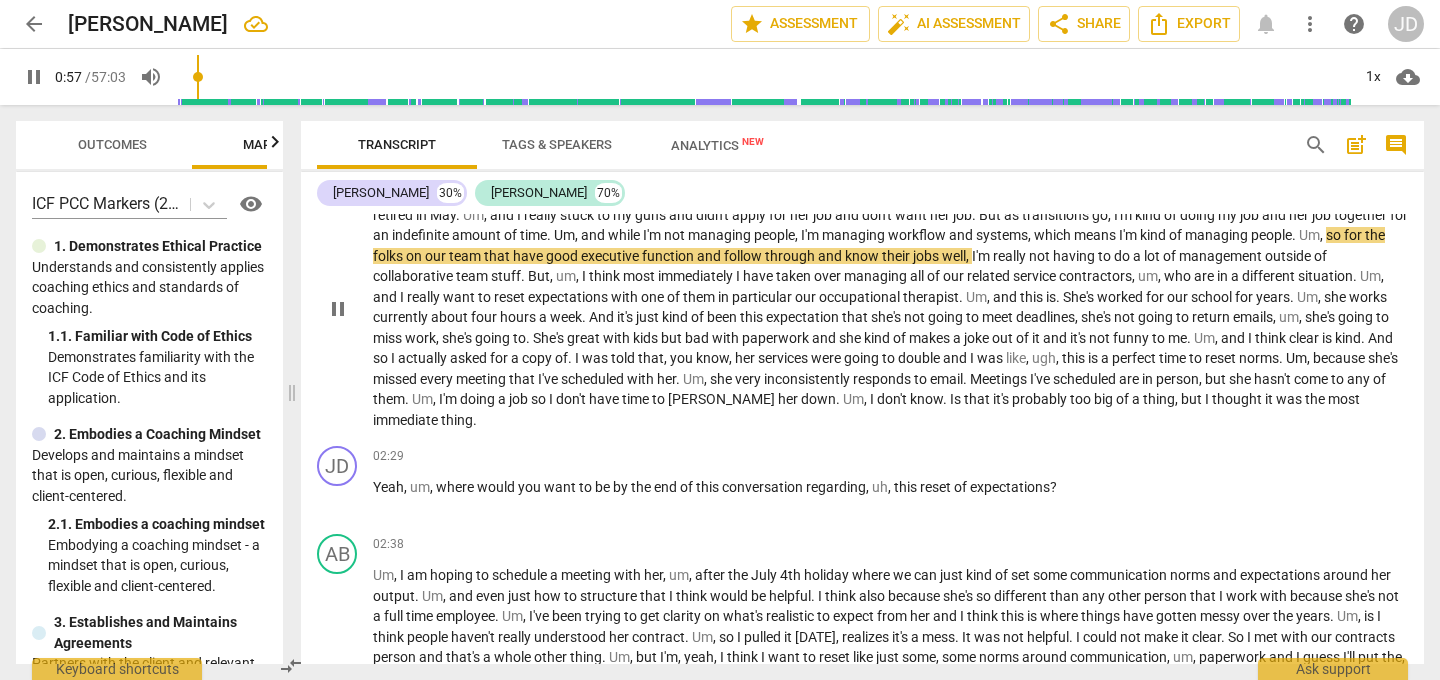 click on "I'm" at bounding box center (449, 399) 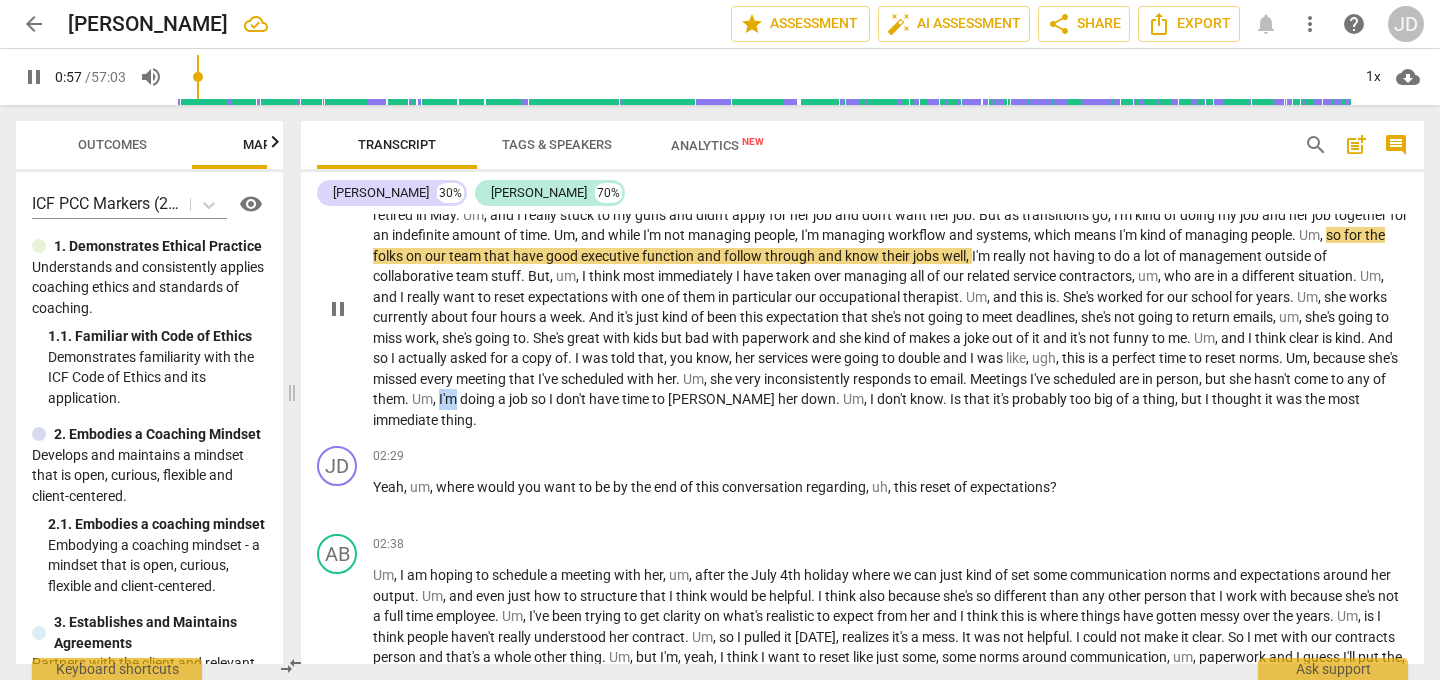 click on "I'm" at bounding box center (449, 399) 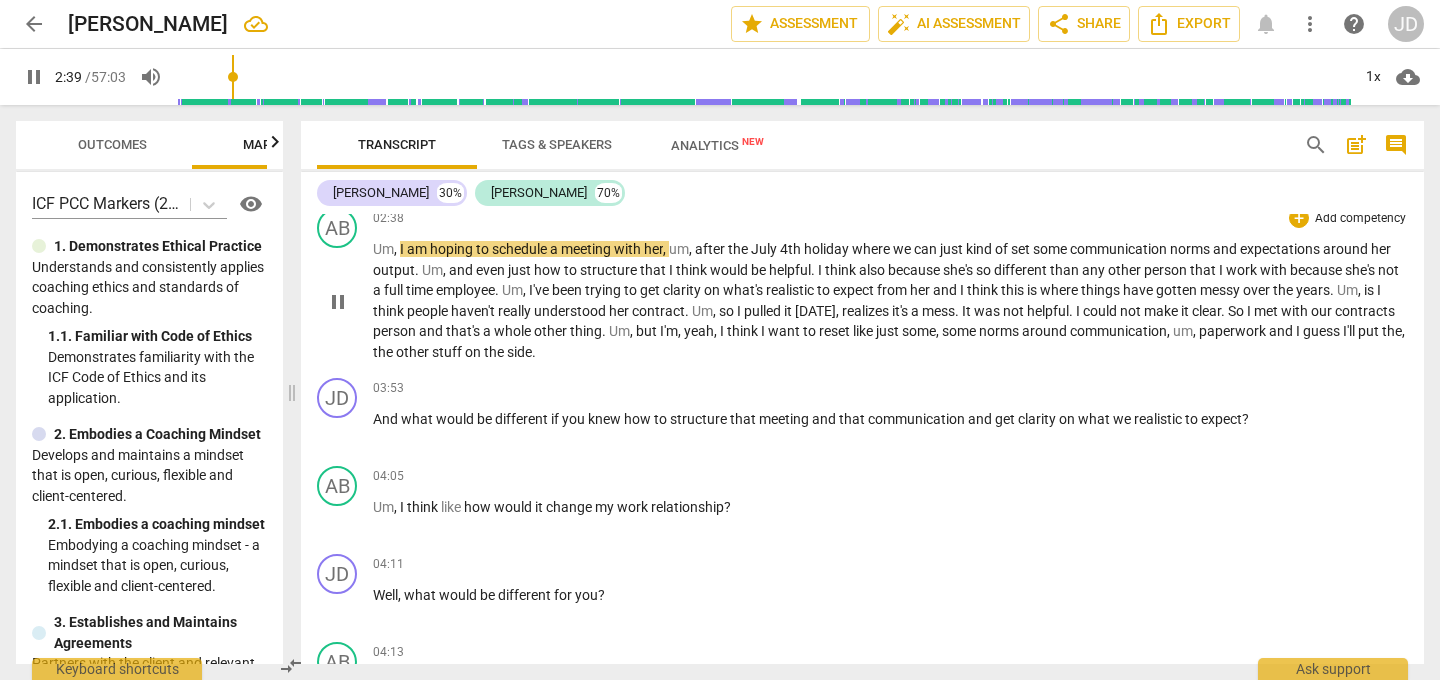 scroll, scrollTop: 832, scrollLeft: 0, axis: vertical 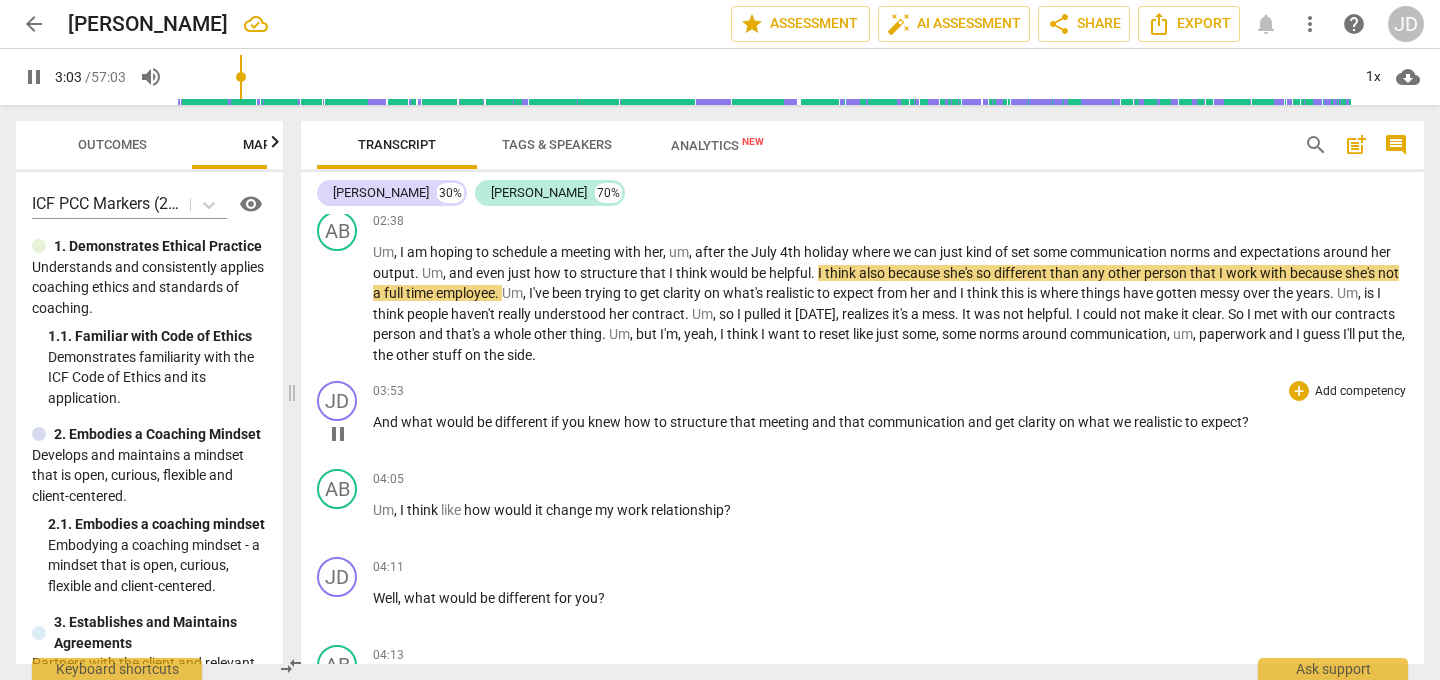 click on "And" at bounding box center [387, 422] 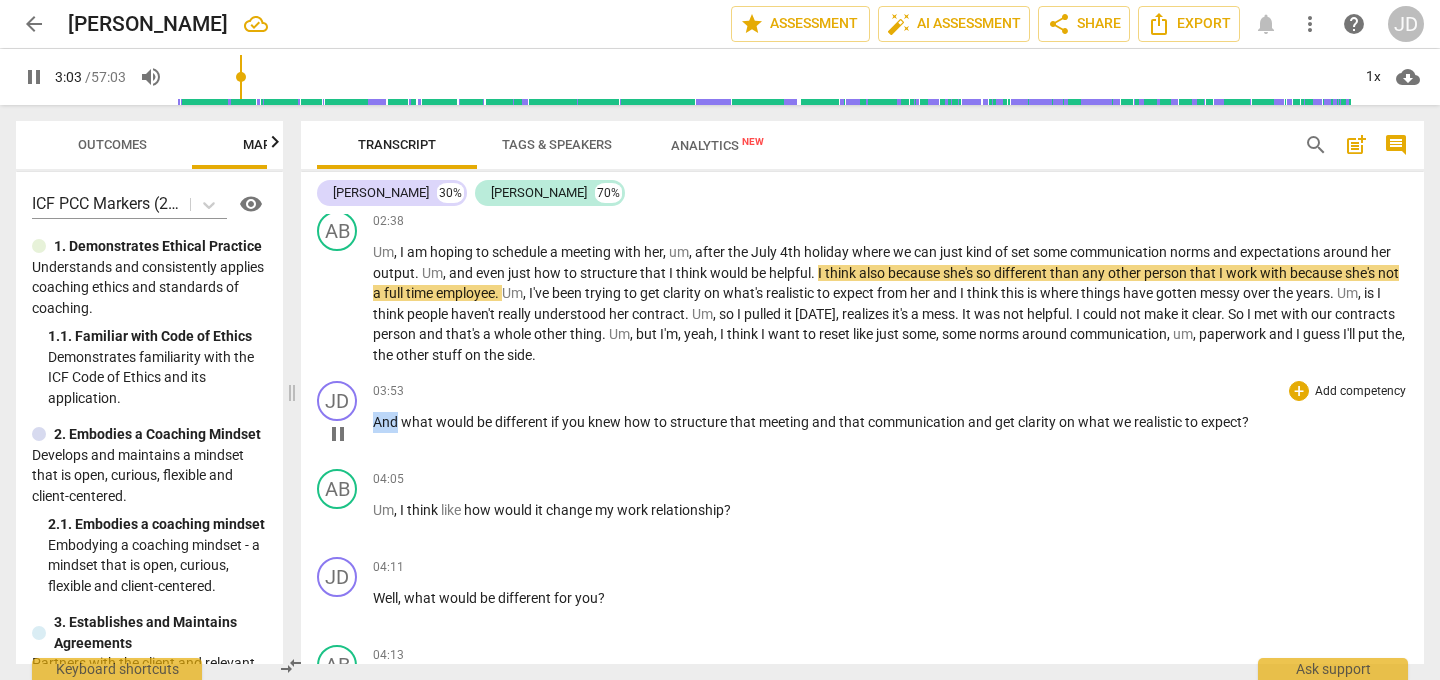 click on "And" at bounding box center (387, 422) 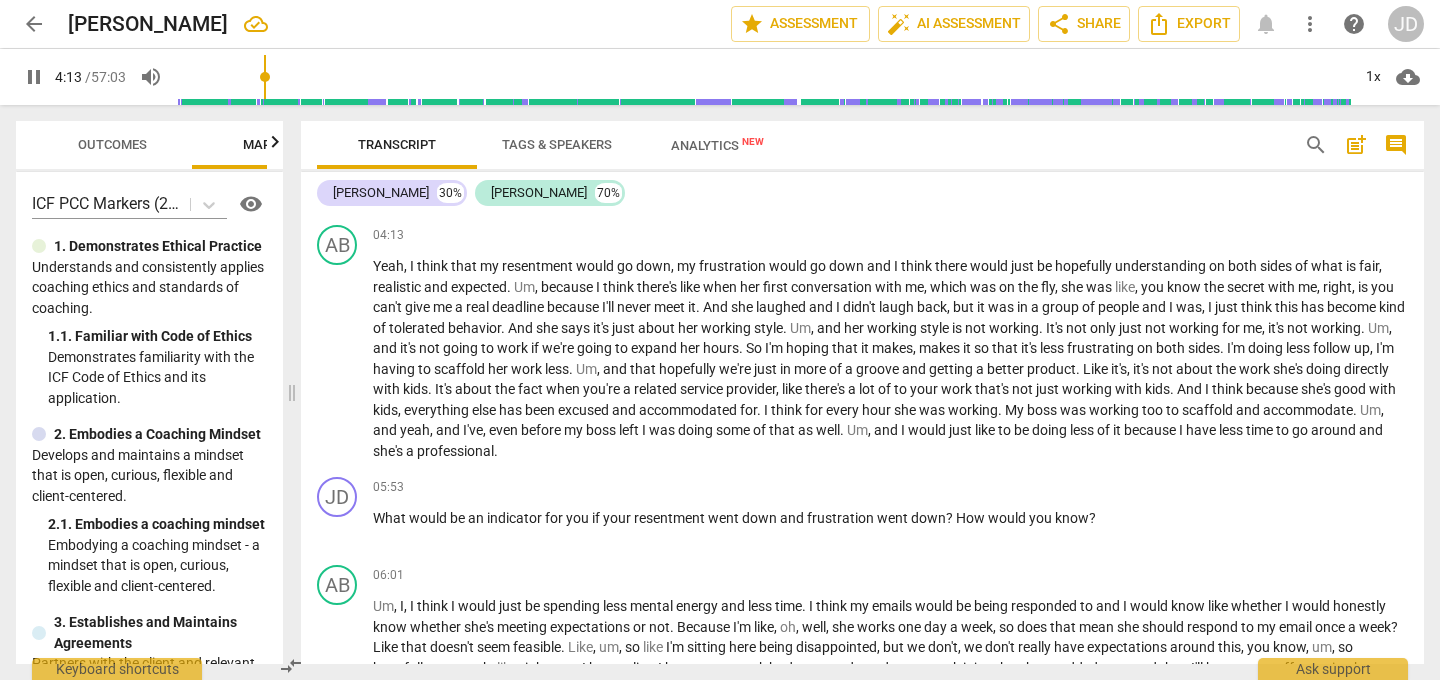 scroll, scrollTop: 1253, scrollLeft: 0, axis: vertical 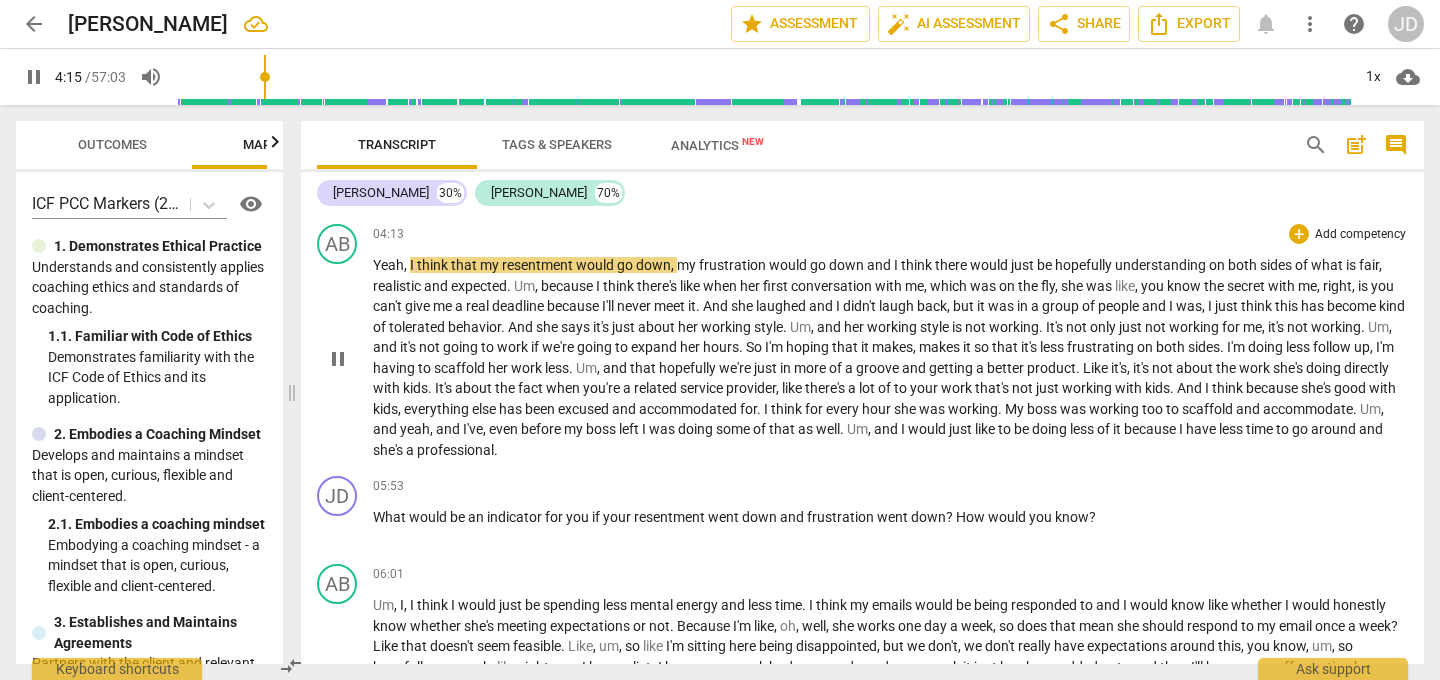 click on "pause" at bounding box center [338, 359] 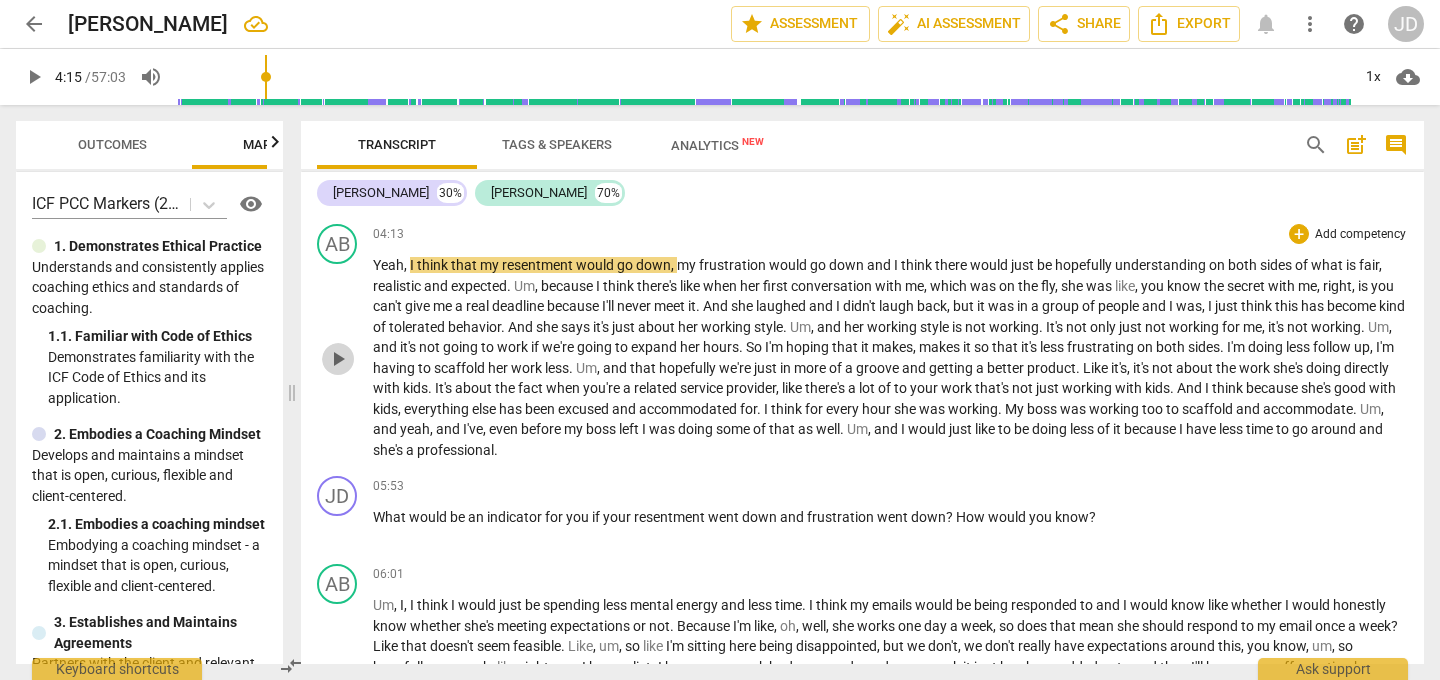 click on "play_arrow" at bounding box center (338, 359) 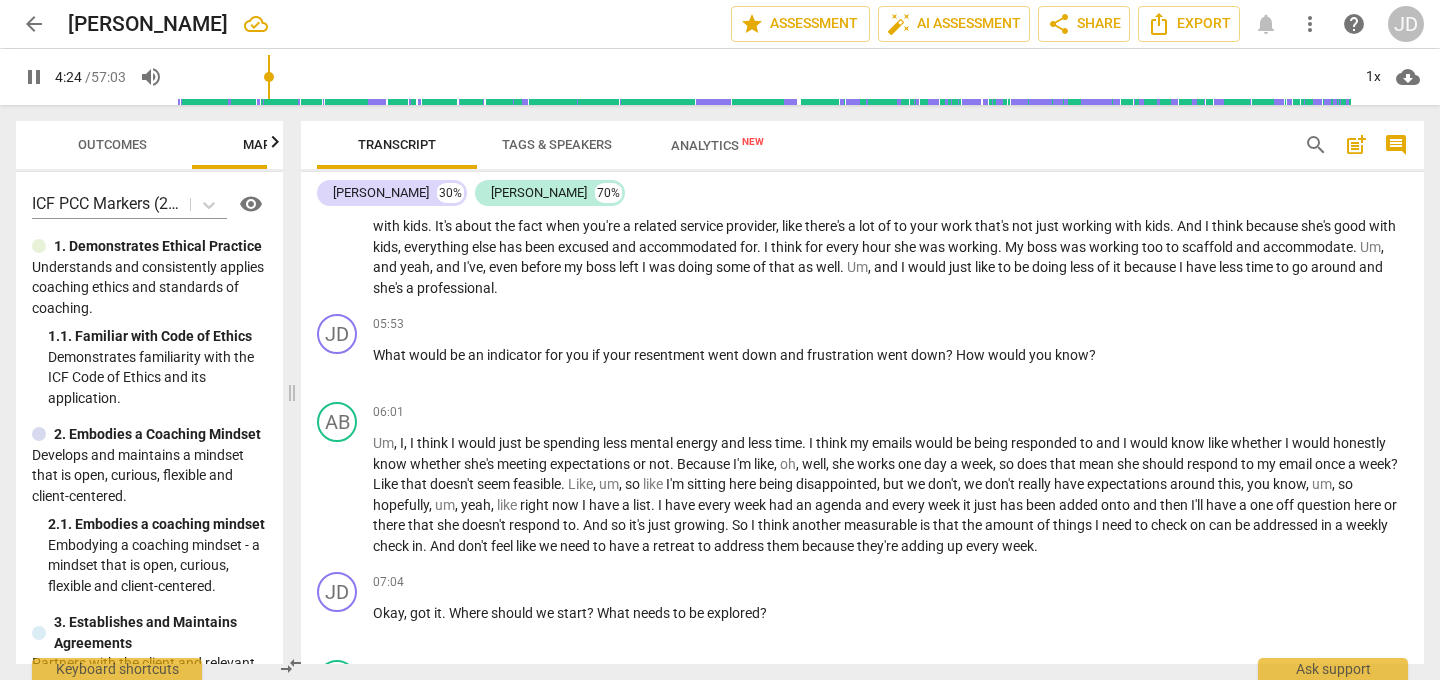 scroll, scrollTop: 1465, scrollLeft: 0, axis: vertical 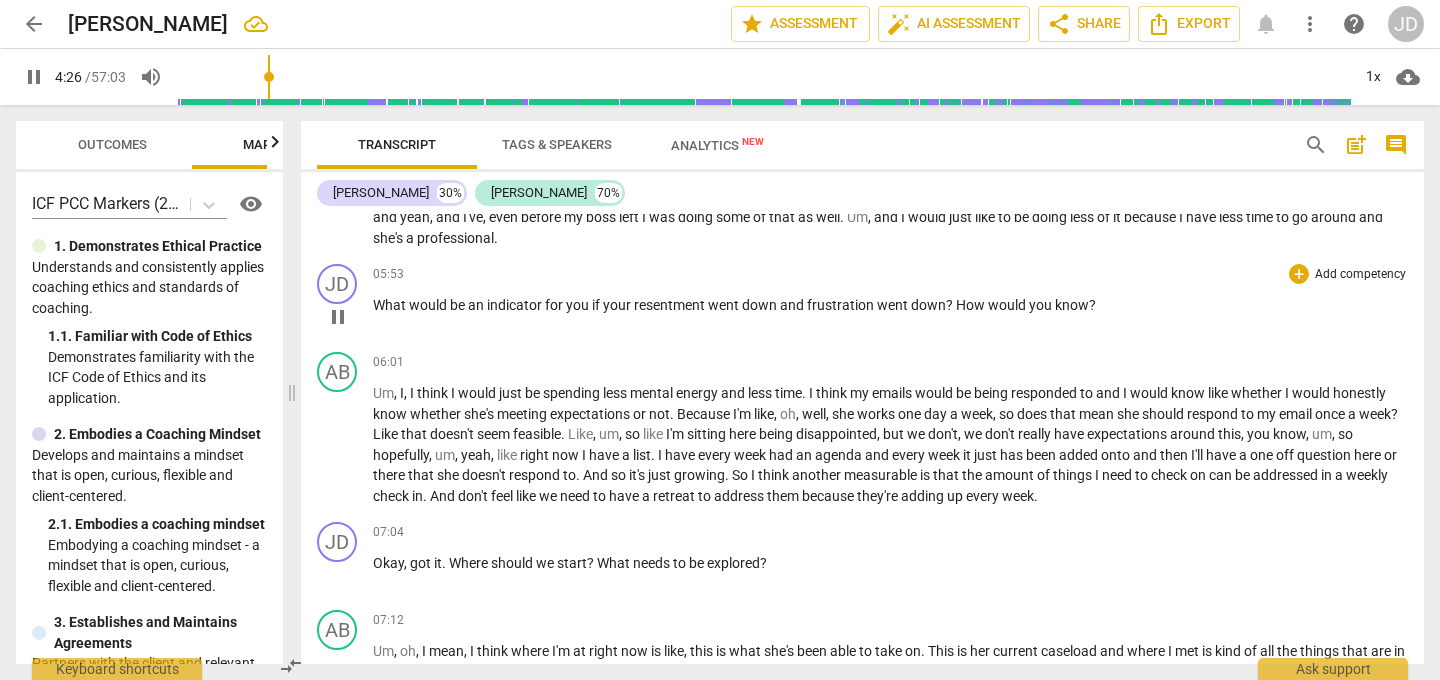 click on "What" at bounding box center (391, 305) 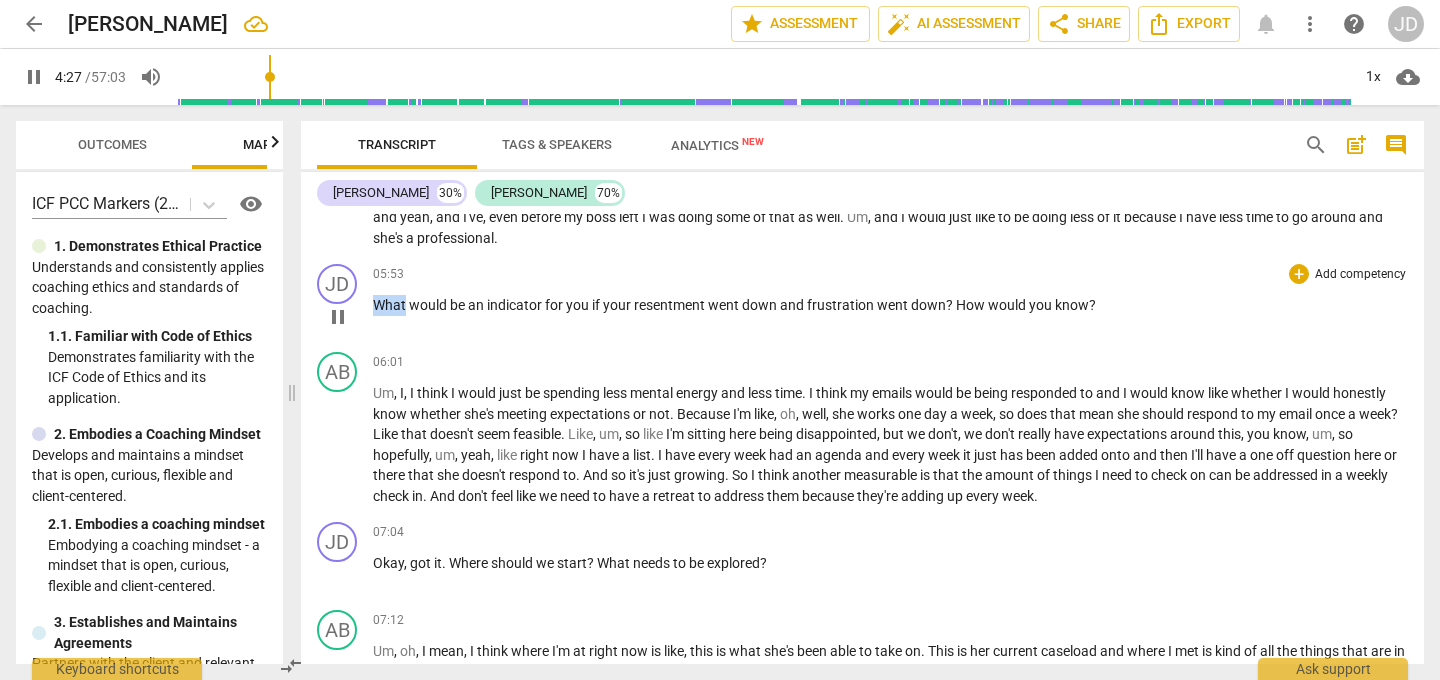 click on "What" at bounding box center [391, 305] 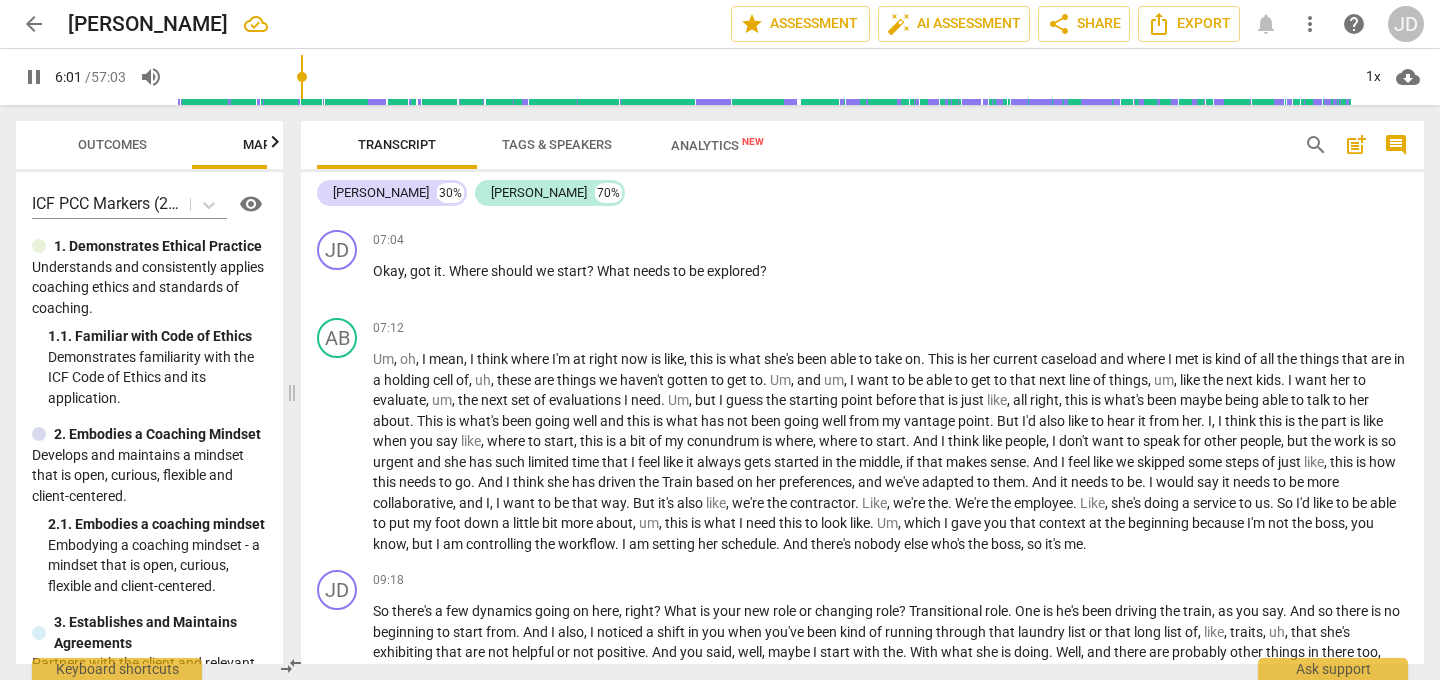 scroll, scrollTop: 1817, scrollLeft: 0, axis: vertical 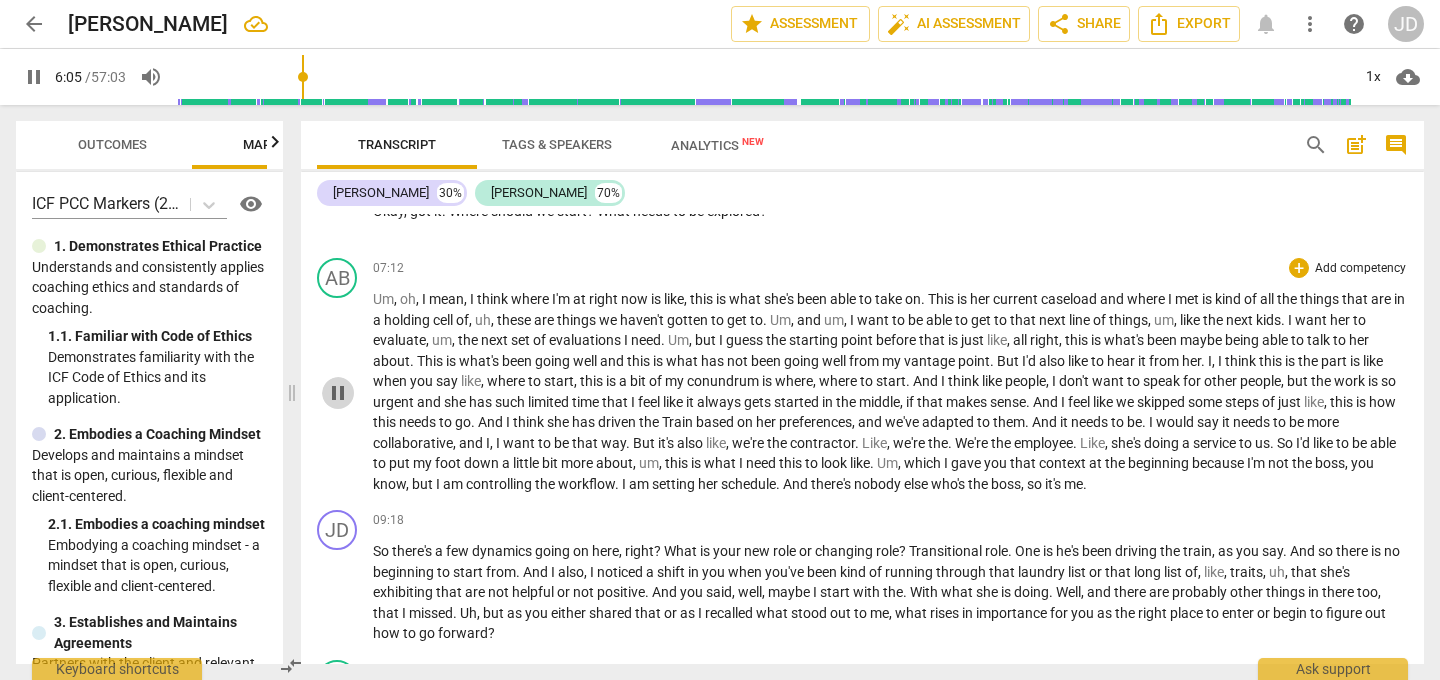 click on "pause" at bounding box center [338, 393] 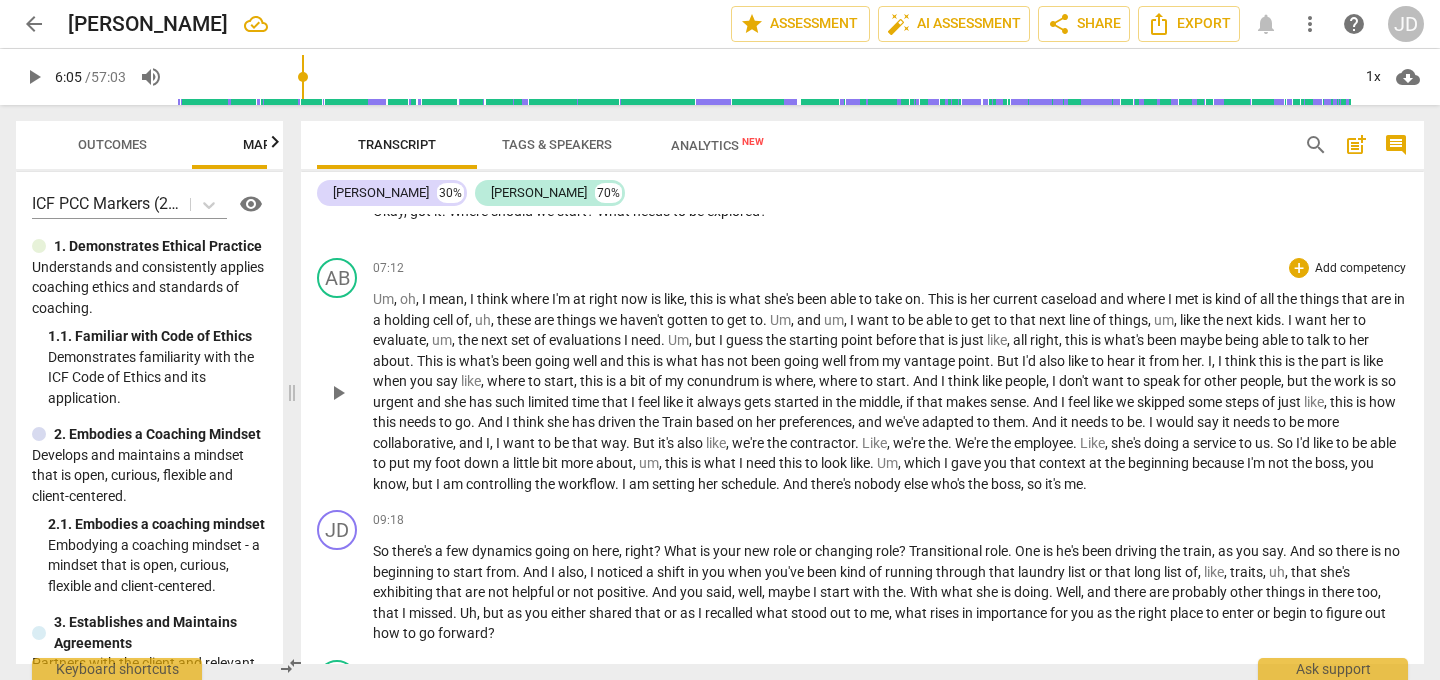 click on "play_arrow" at bounding box center (338, 393) 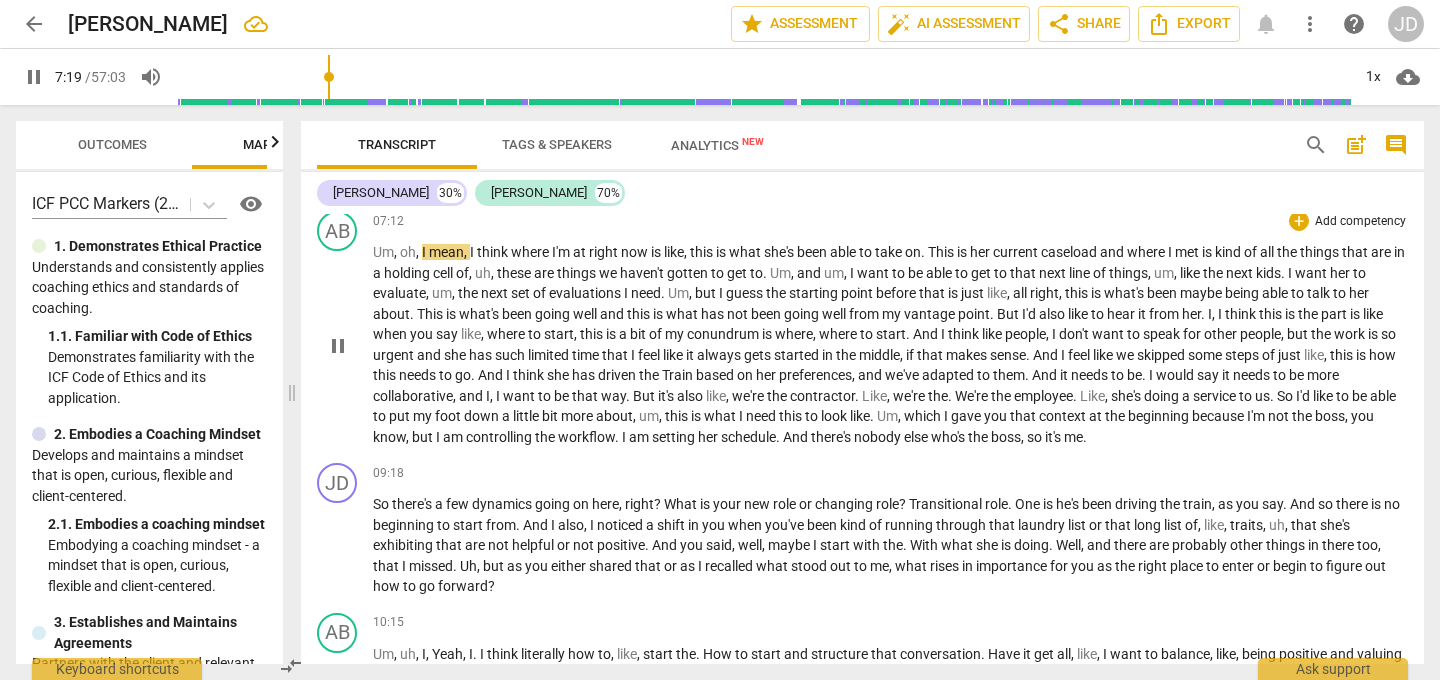 scroll, scrollTop: 1847, scrollLeft: 0, axis: vertical 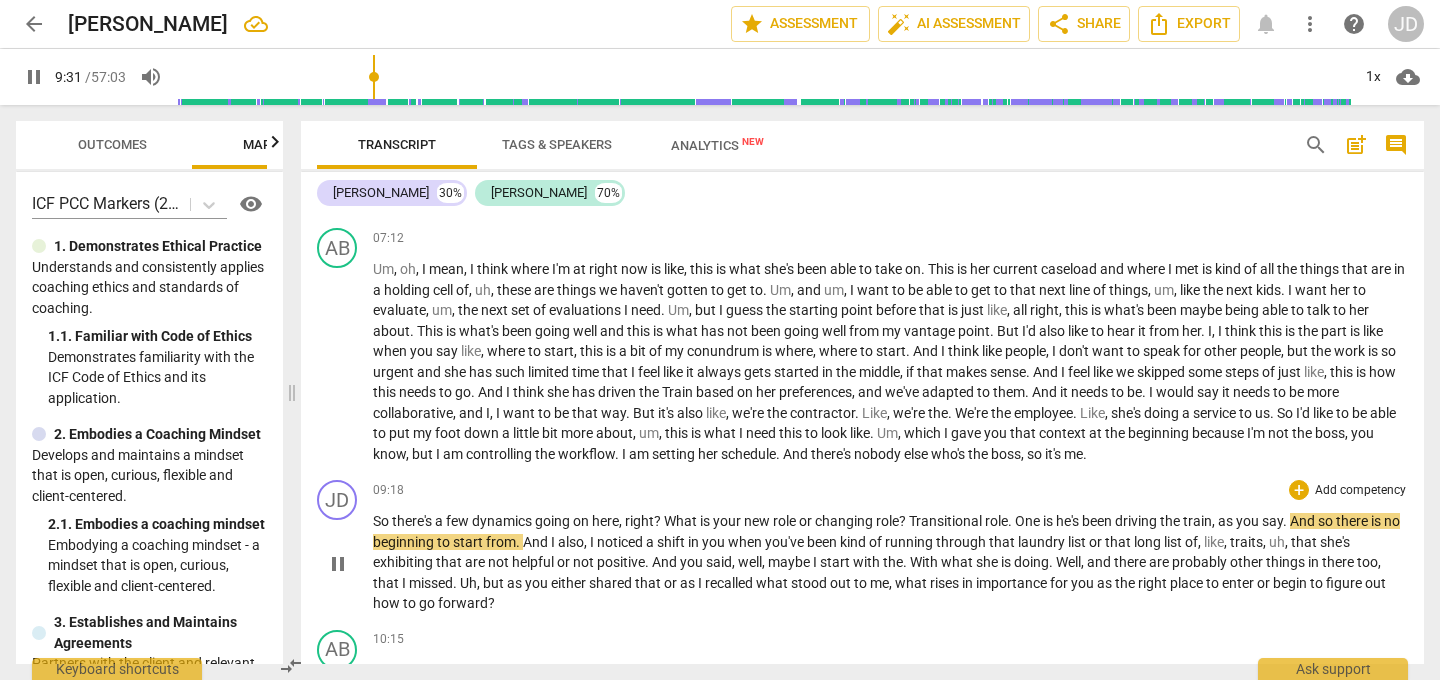 click on "What" at bounding box center [682, 521] 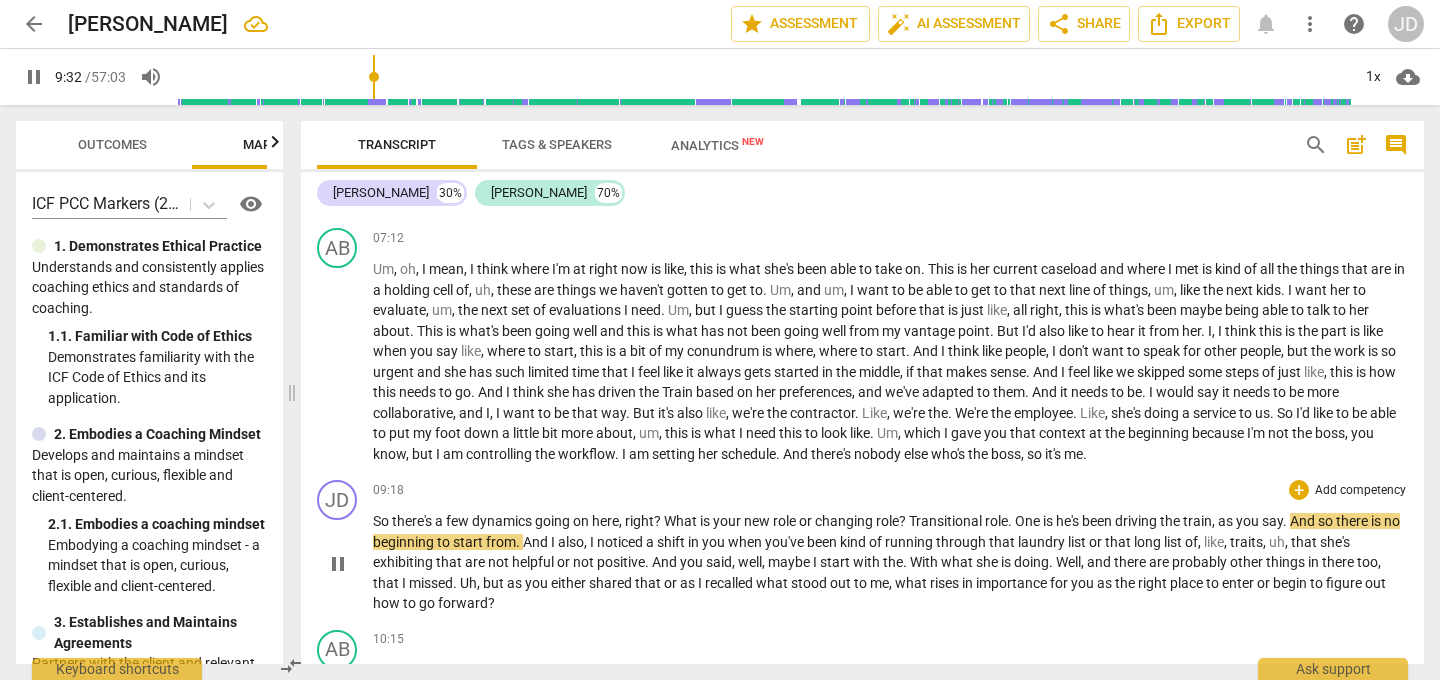 type 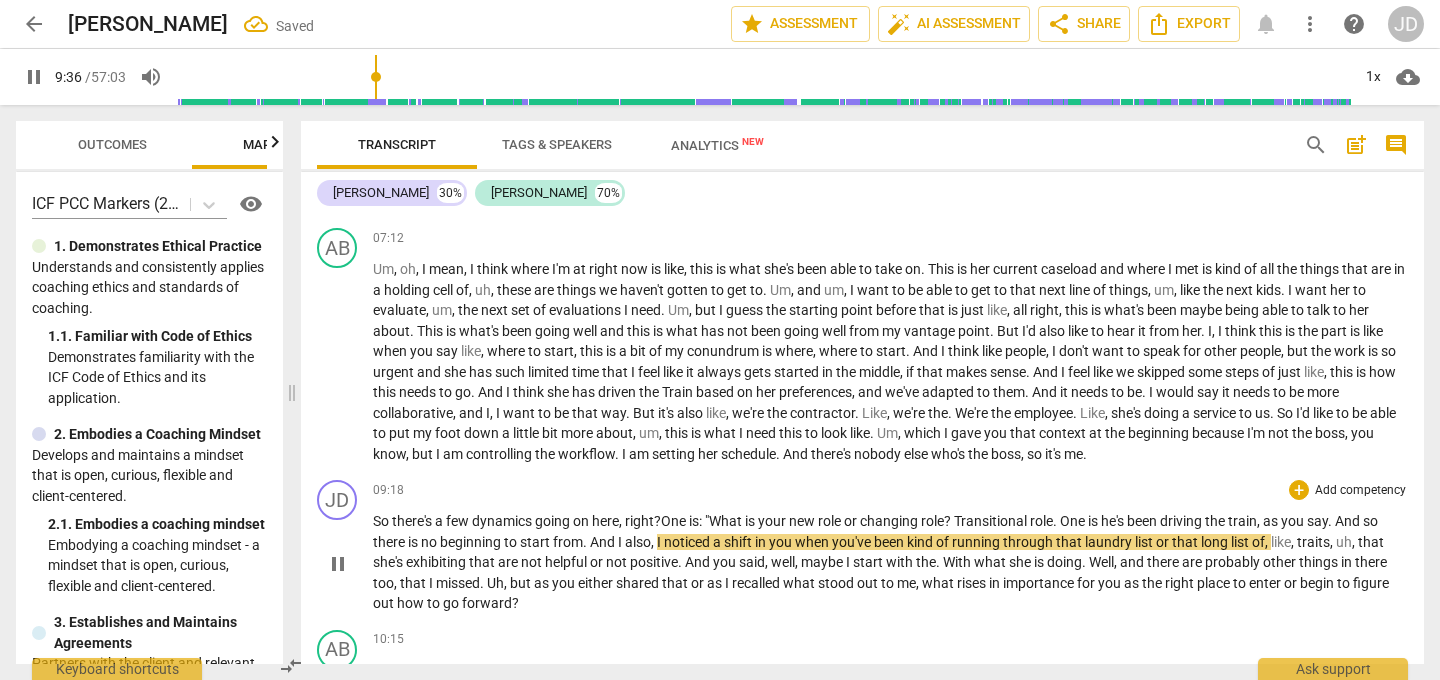 click on "." at bounding box center (1056, 521) 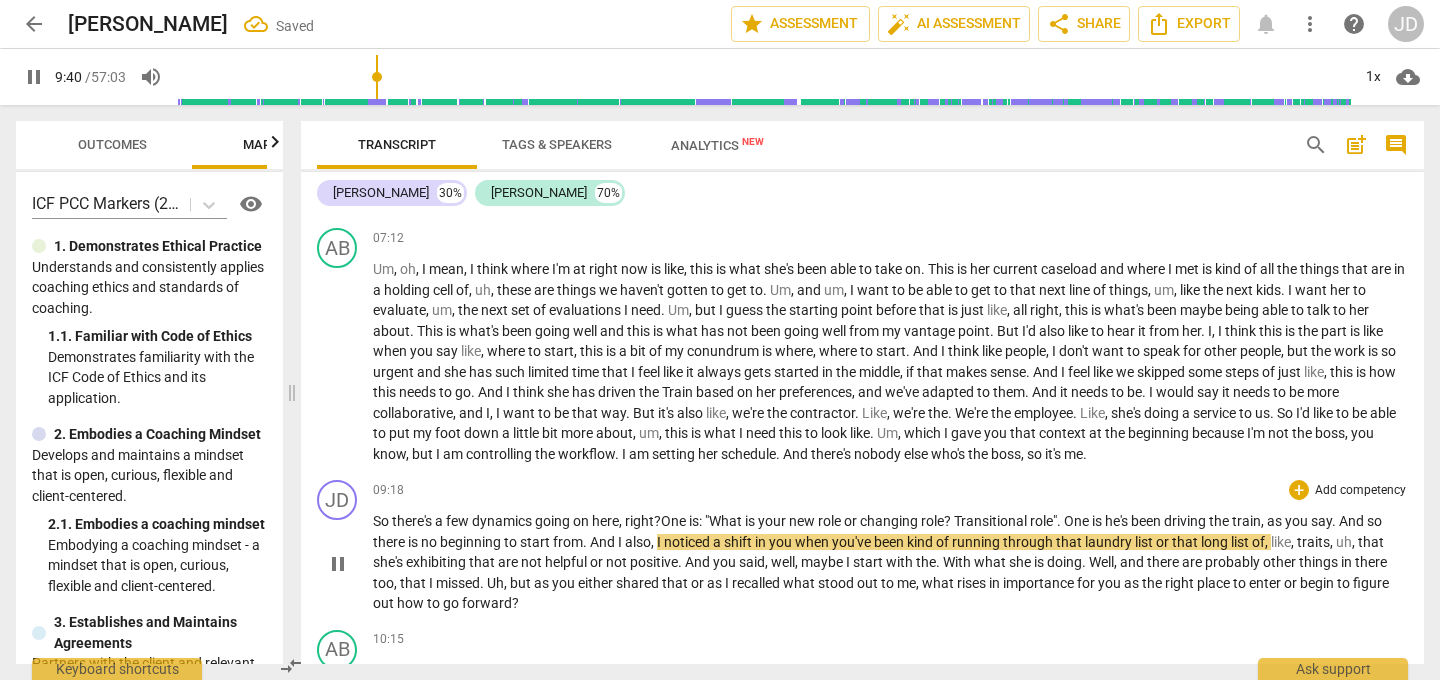 click on "he's" at bounding box center [1118, 521] 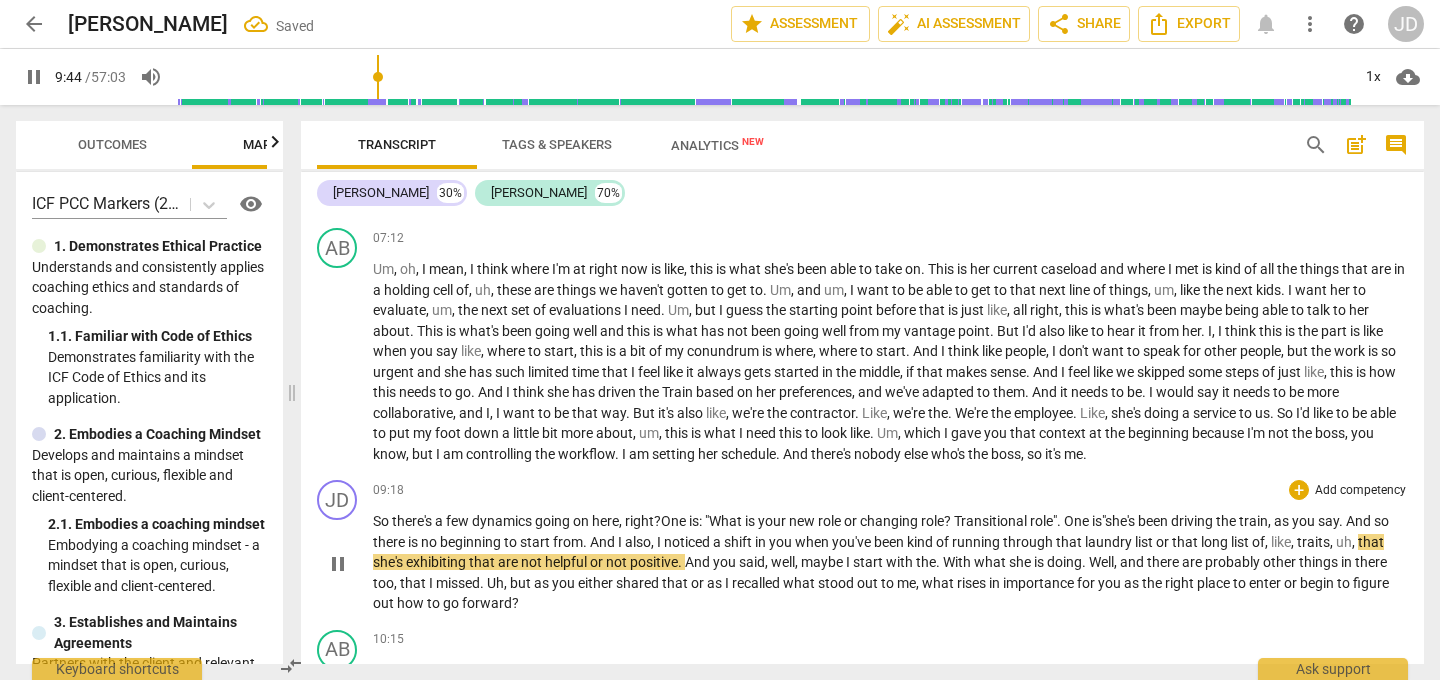 click on "." at bounding box center [1342, 521] 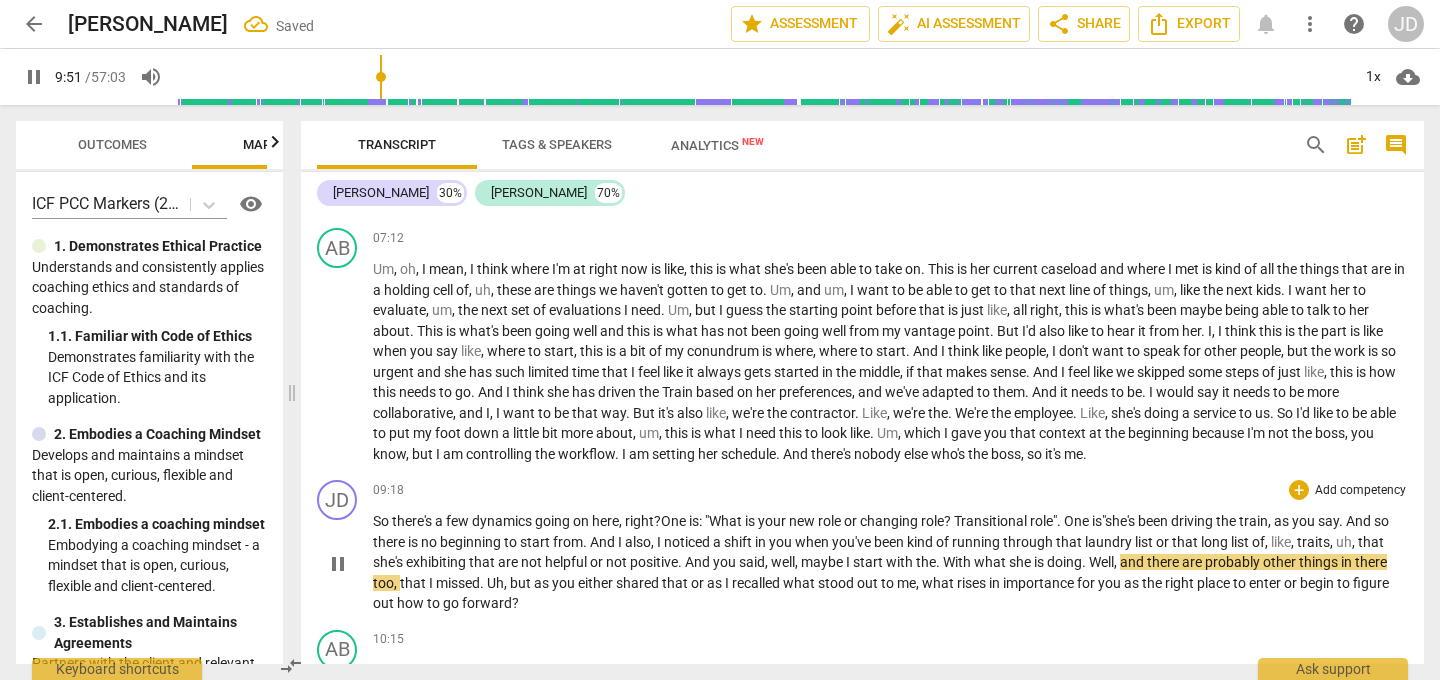 click on "." at bounding box center [586, 542] 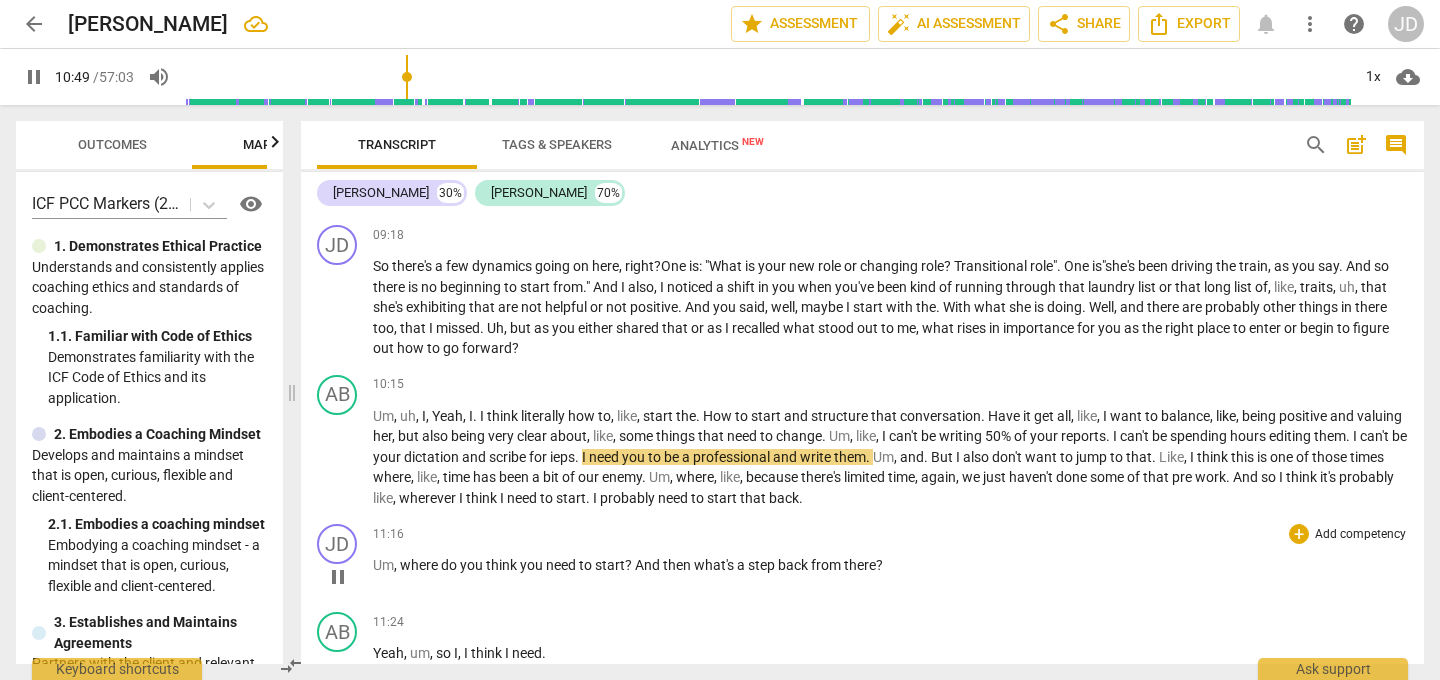 scroll, scrollTop: 2075, scrollLeft: 0, axis: vertical 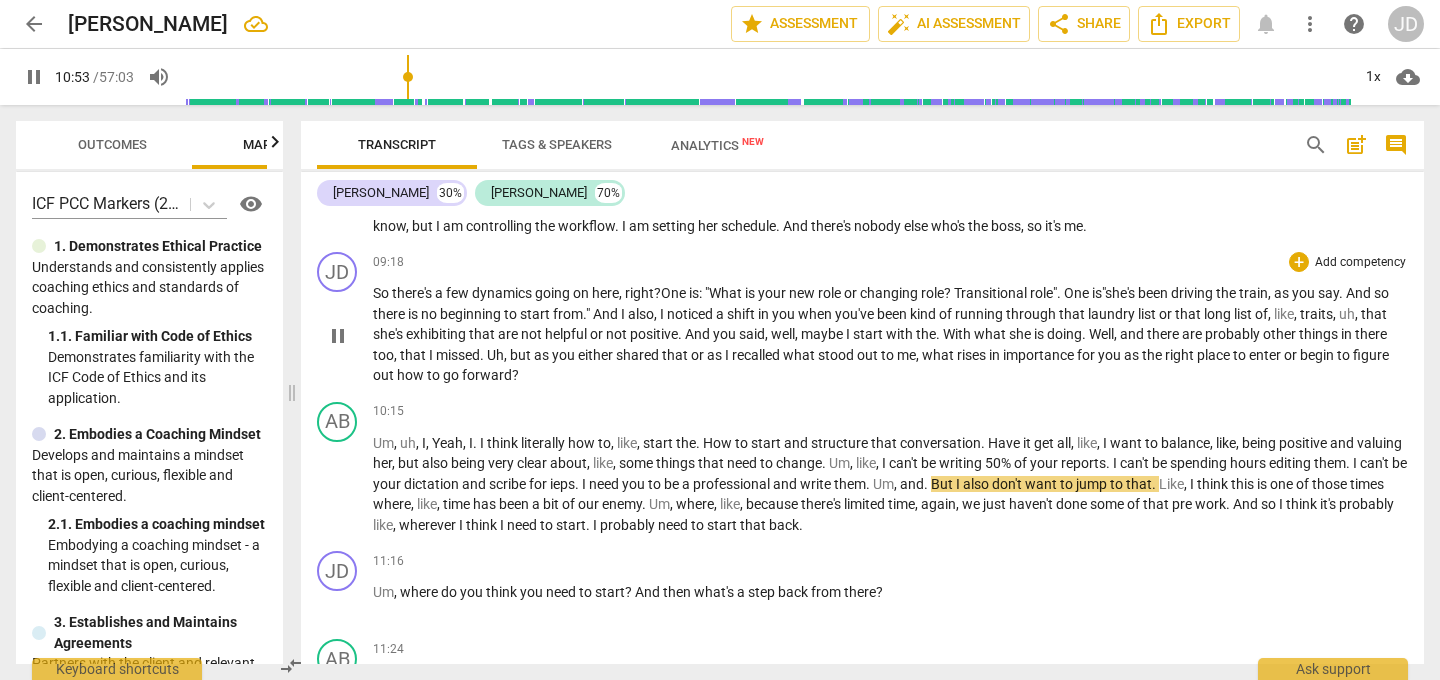 click on "is  "s" at bounding box center (1102, 293) 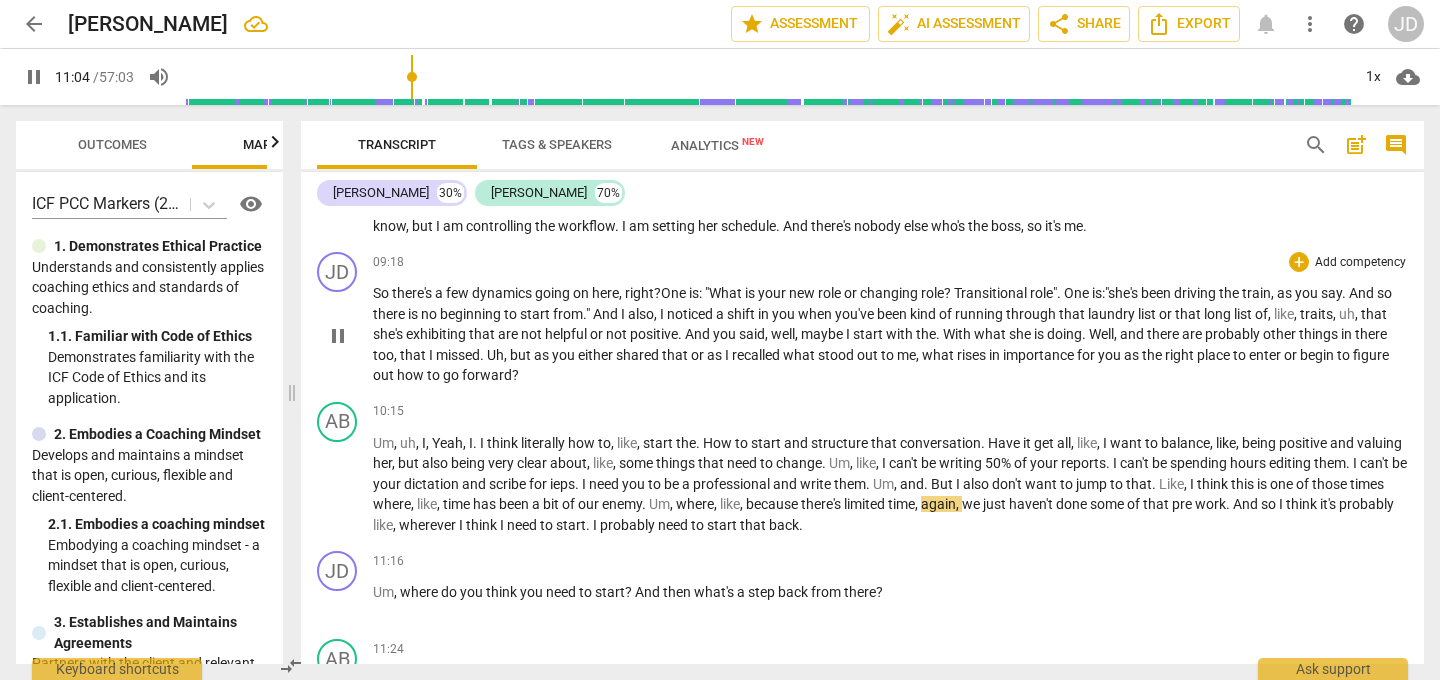 click on "I" at bounding box center (624, 314) 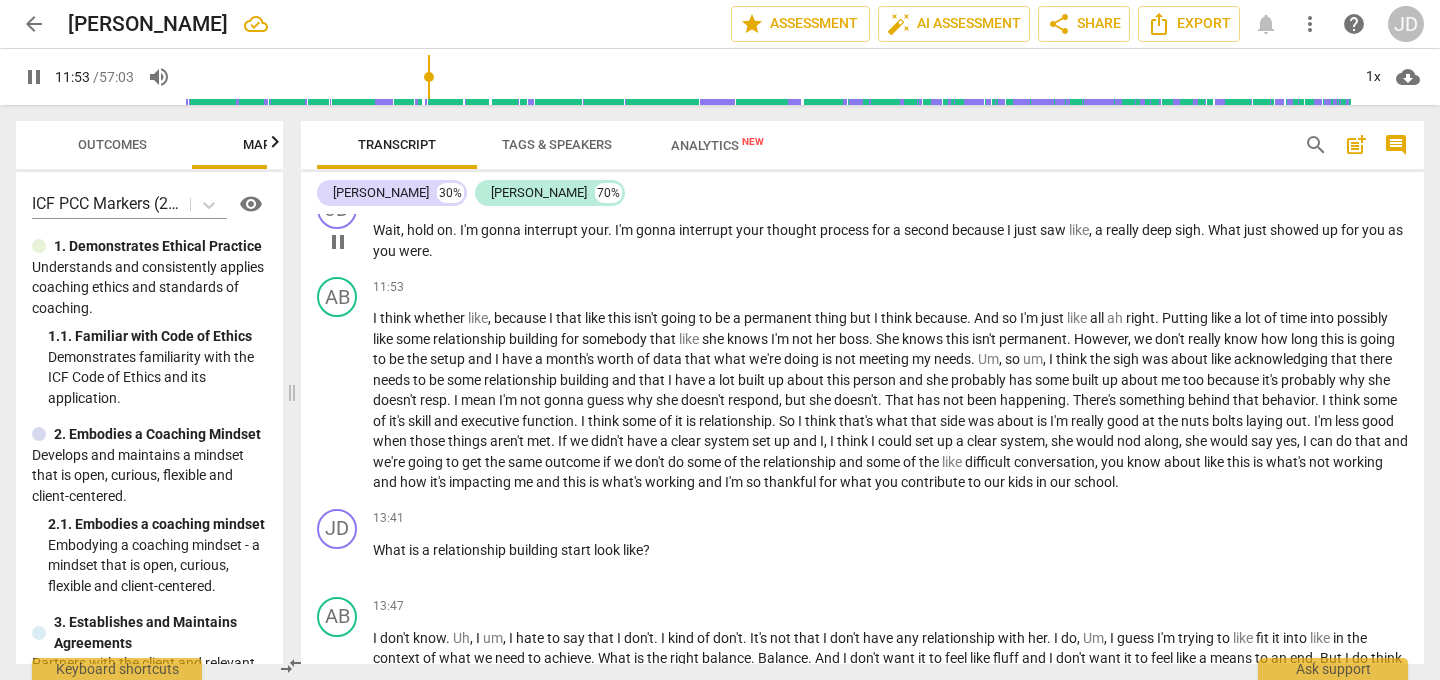 scroll, scrollTop: 2611, scrollLeft: 0, axis: vertical 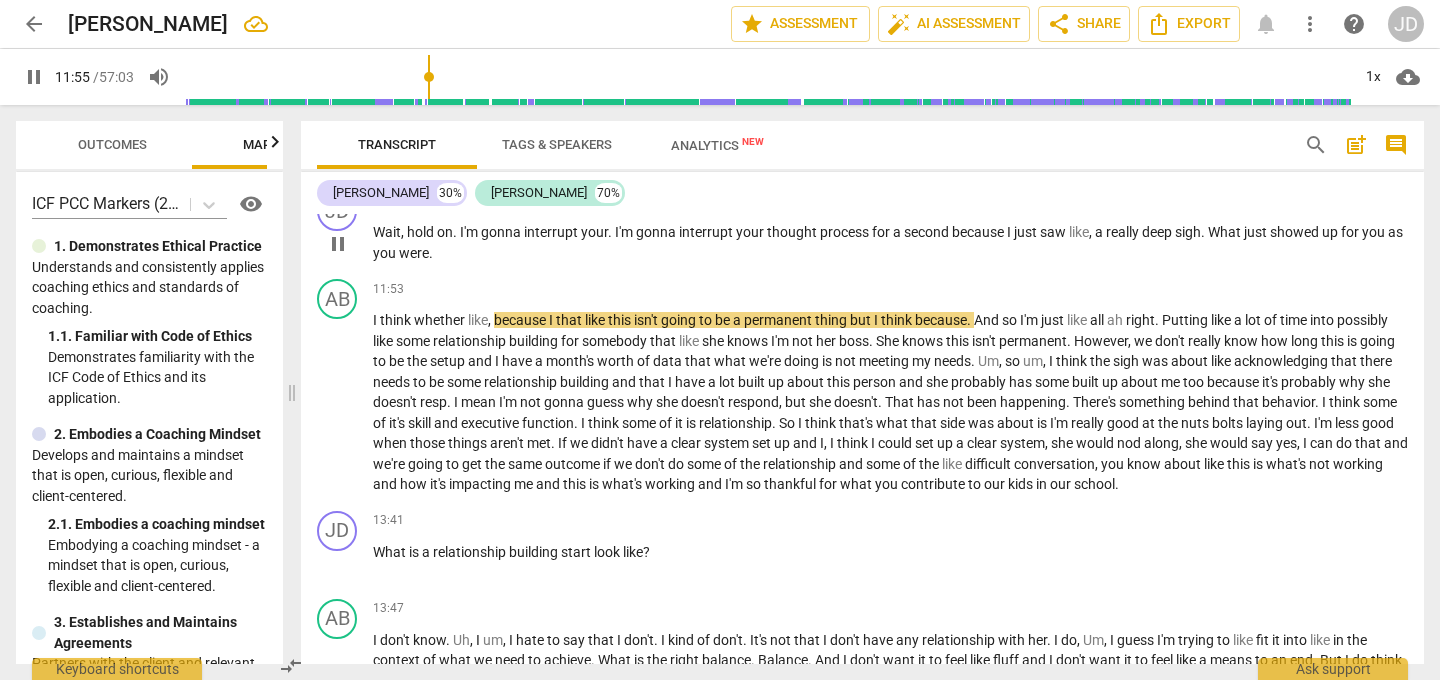click on "Wait ,   hold   on .   I'm   gonna   interrupt   your .   I'm   gonna   interrupt   your   thought   process   for   a   second   because   I   just   saw   like ,   a   really   deep   sigh .   What   just   showed   up   for   you   as   you   were ." at bounding box center (890, 242) 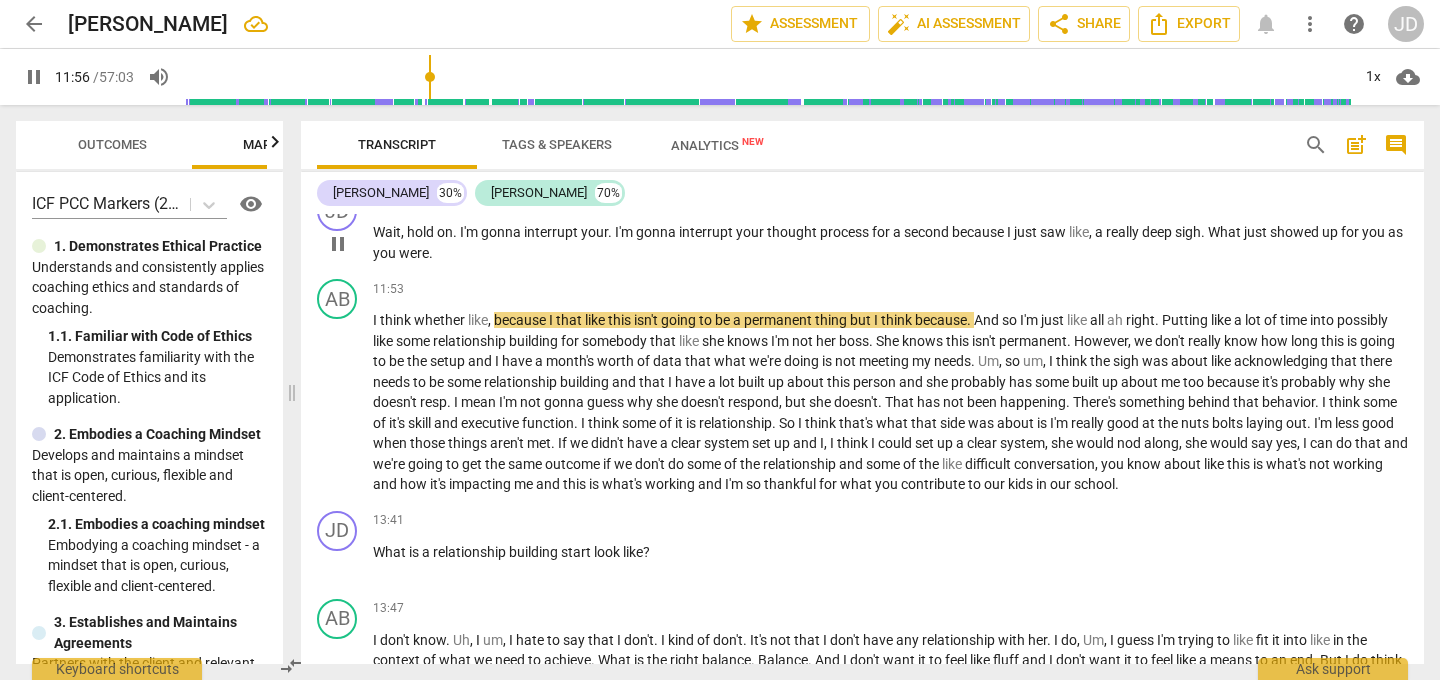 type on "716" 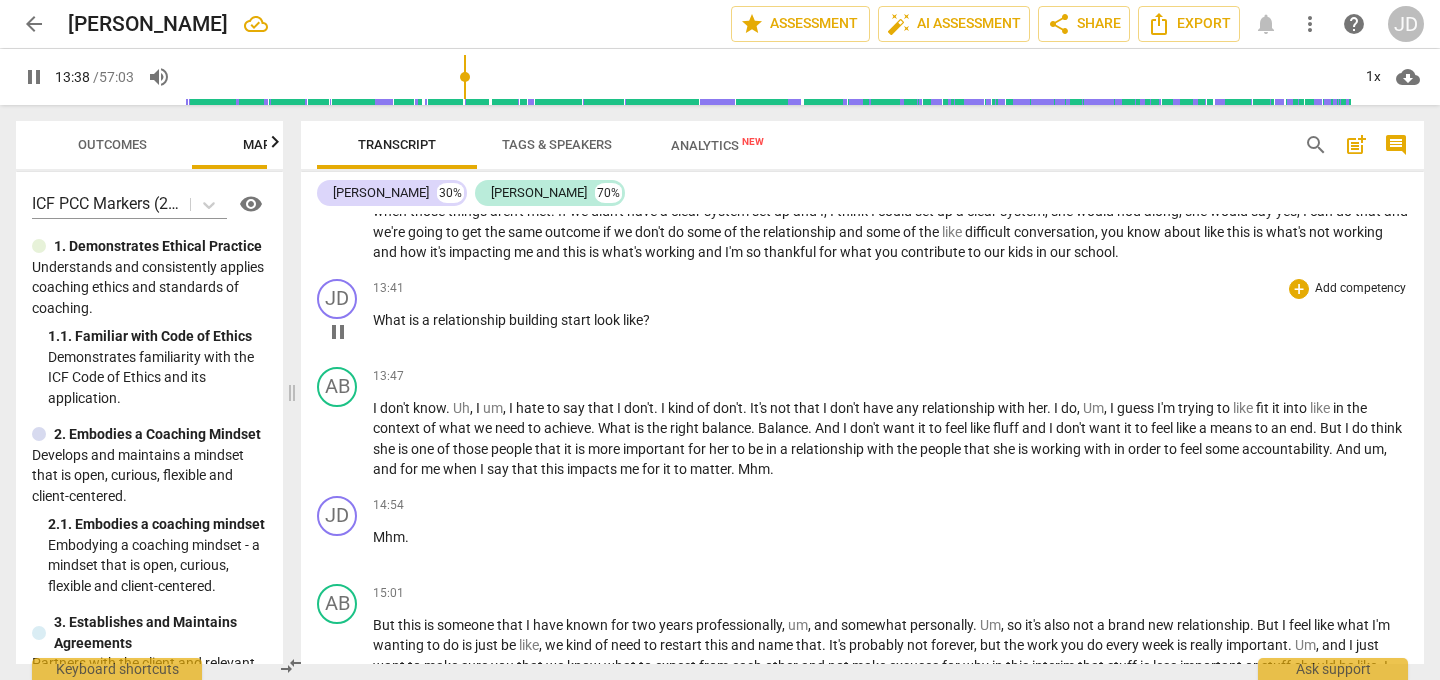 scroll, scrollTop: 2846, scrollLeft: 0, axis: vertical 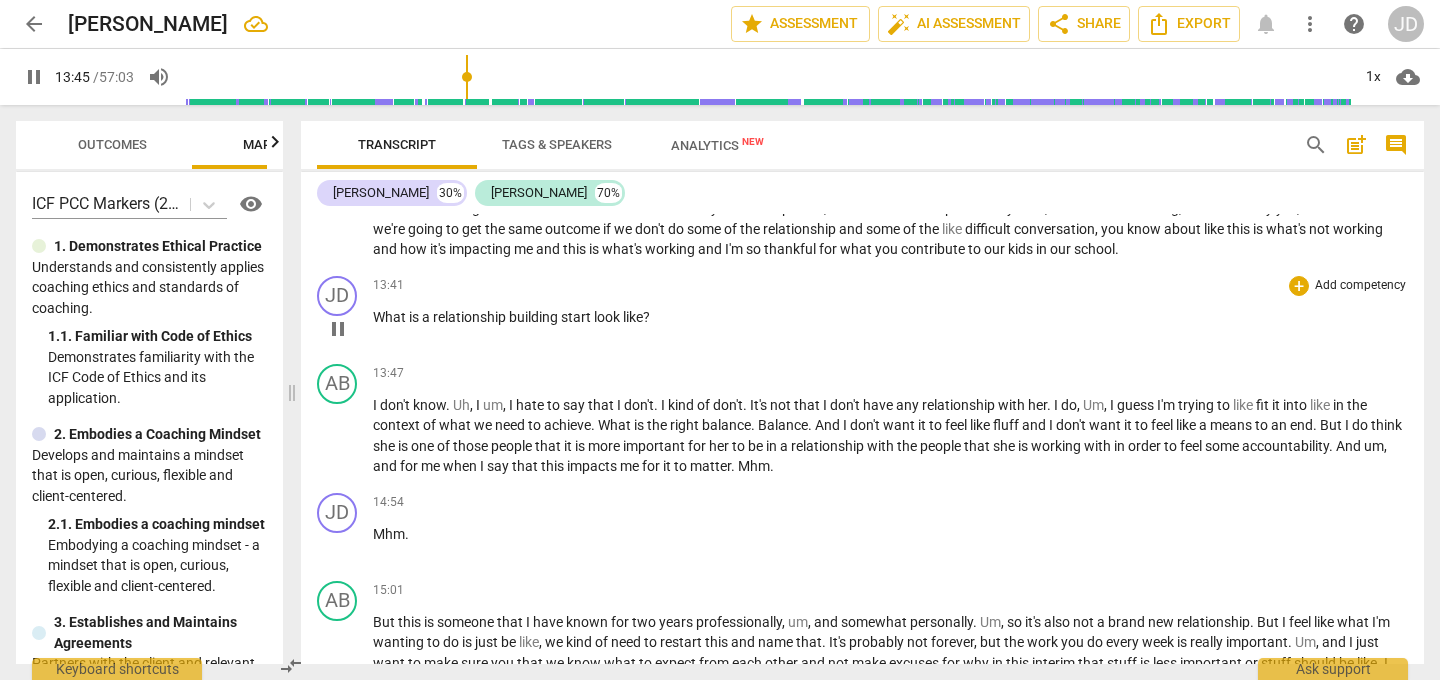 click on "is" at bounding box center [415, 317] 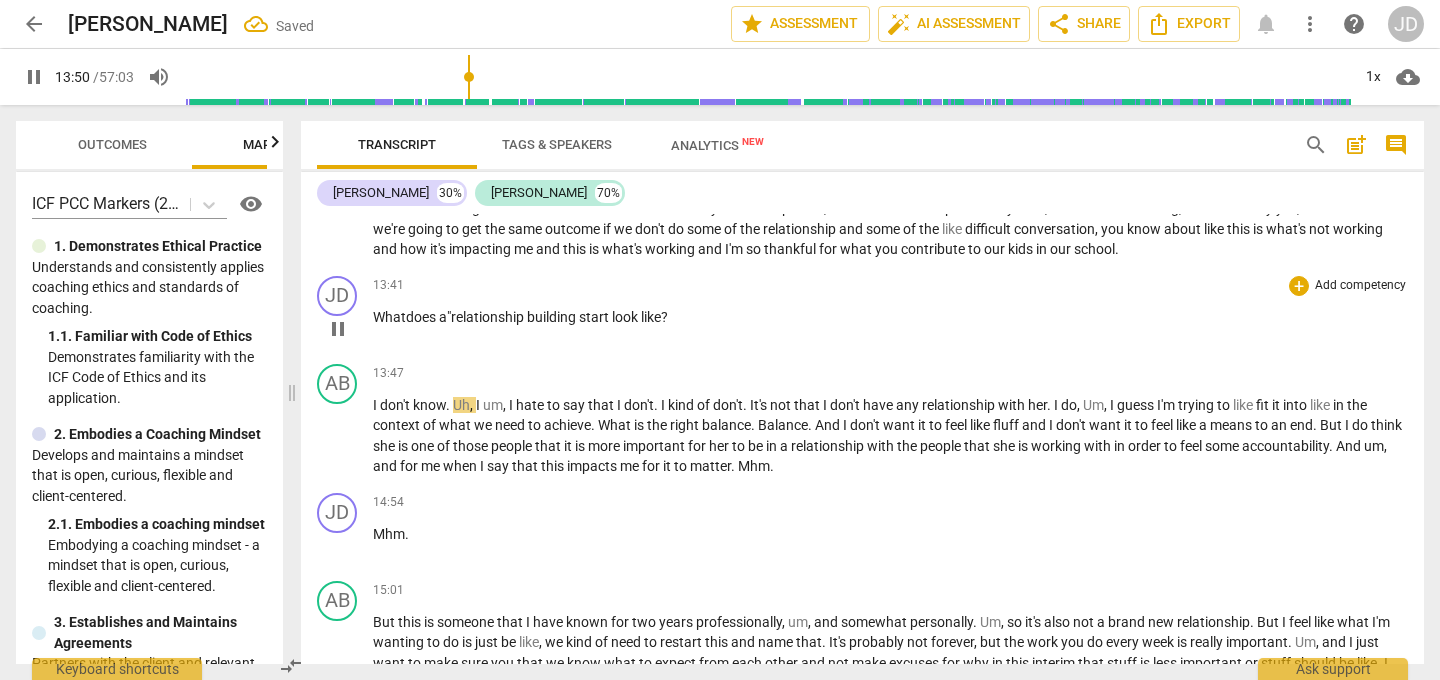 click on "start" at bounding box center (595, 317) 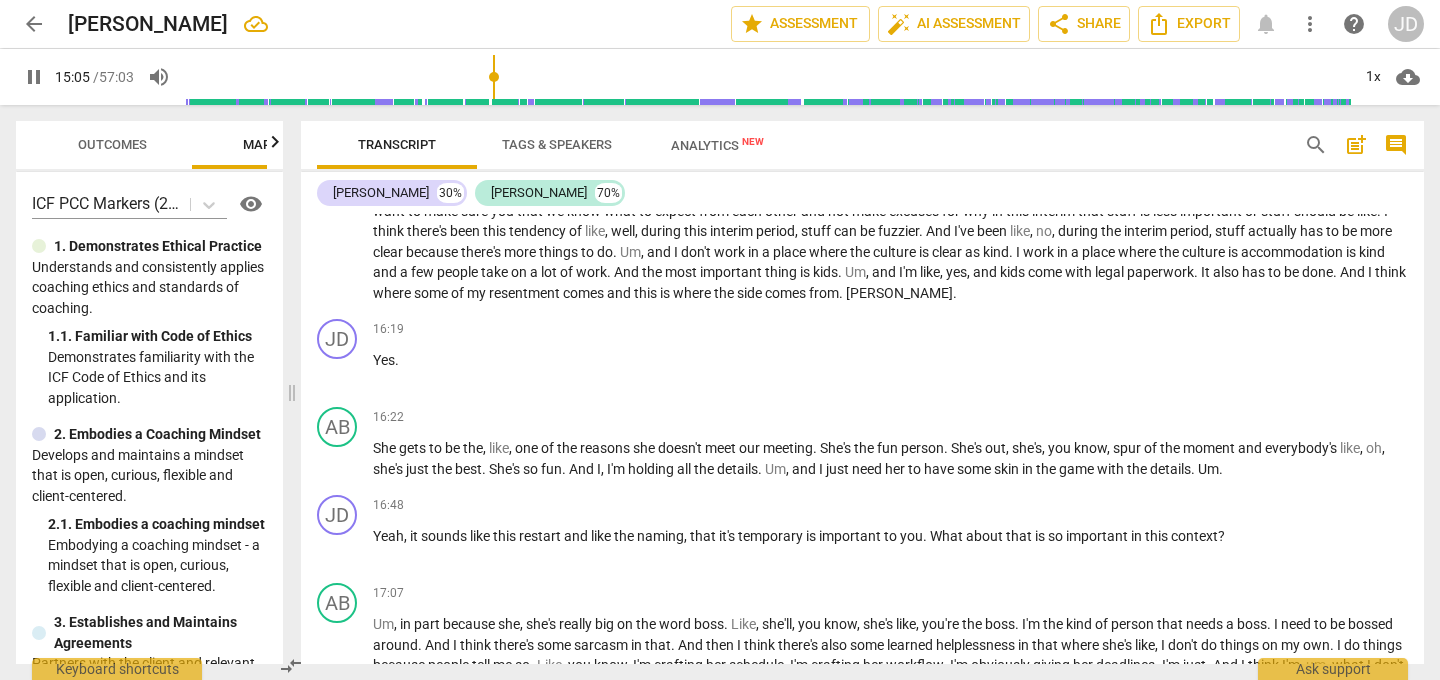 scroll, scrollTop: 3302, scrollLeft: 0, axis: vertical 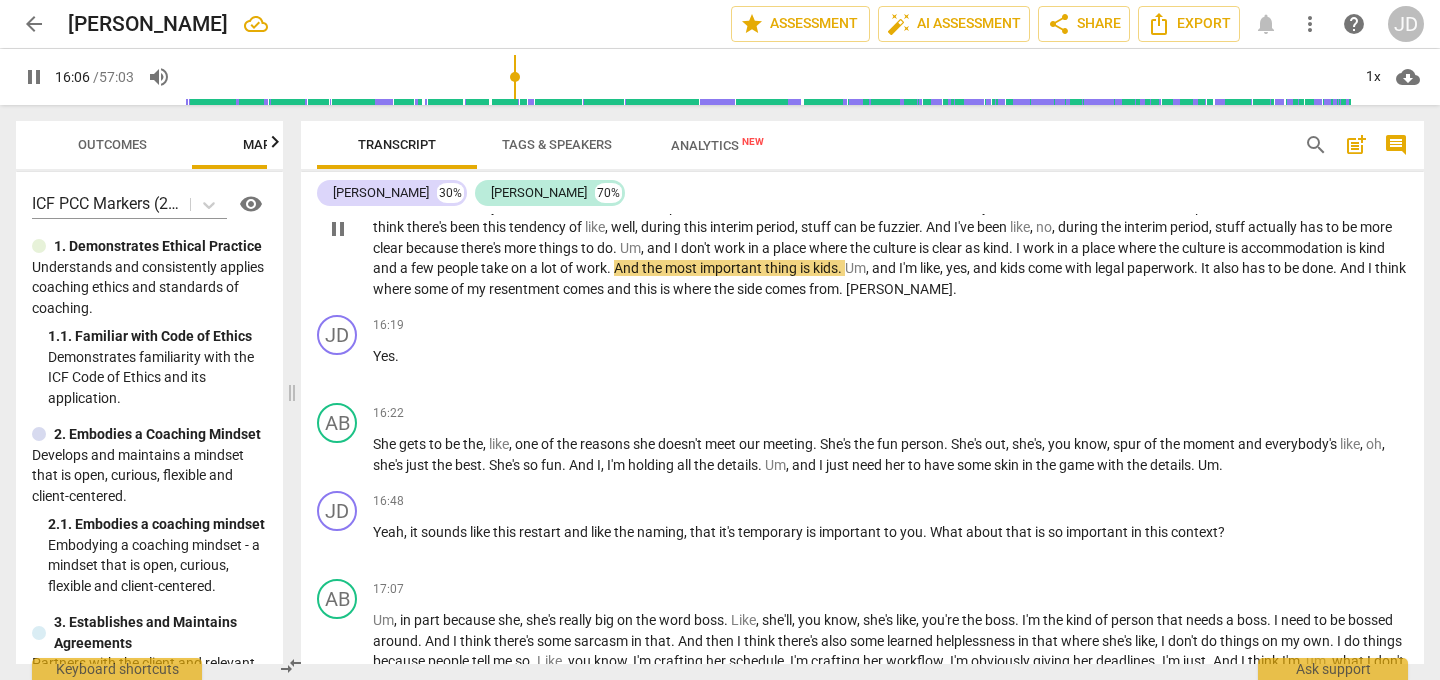 click on "as" at bounding box center (974, 248) 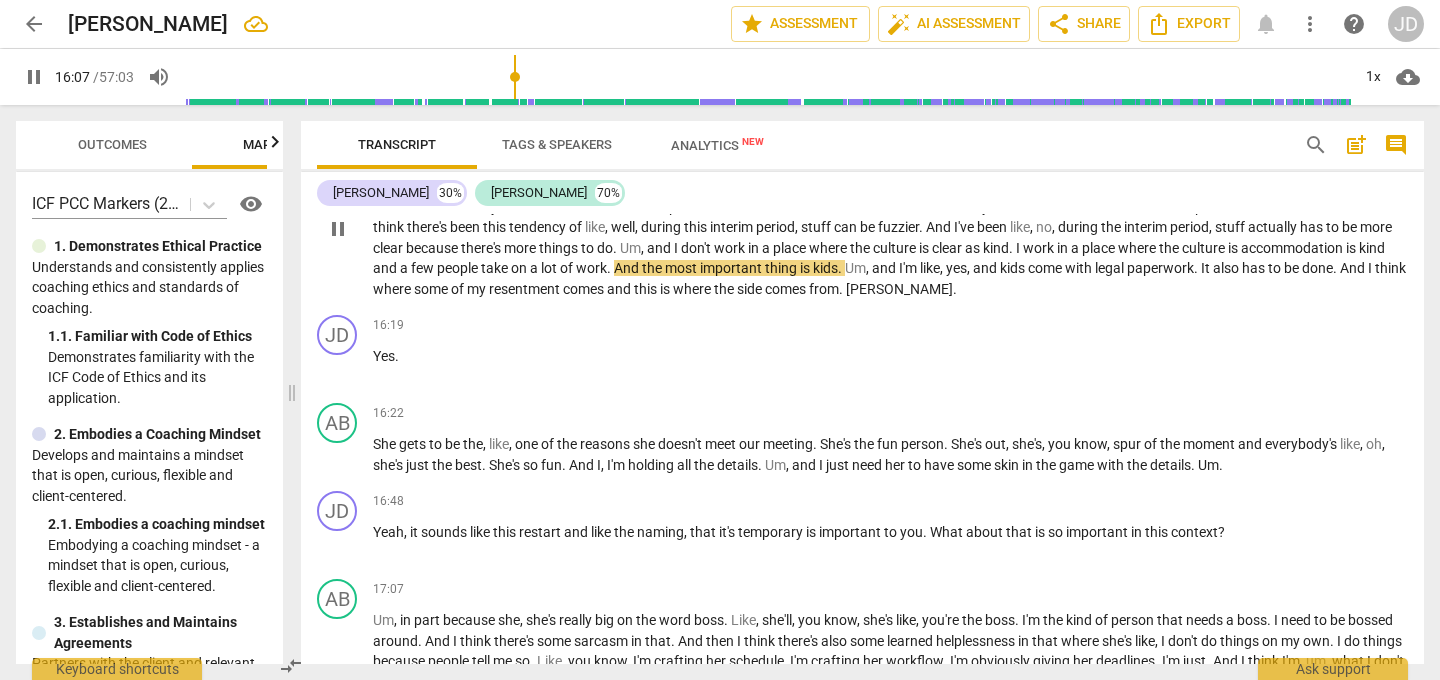type 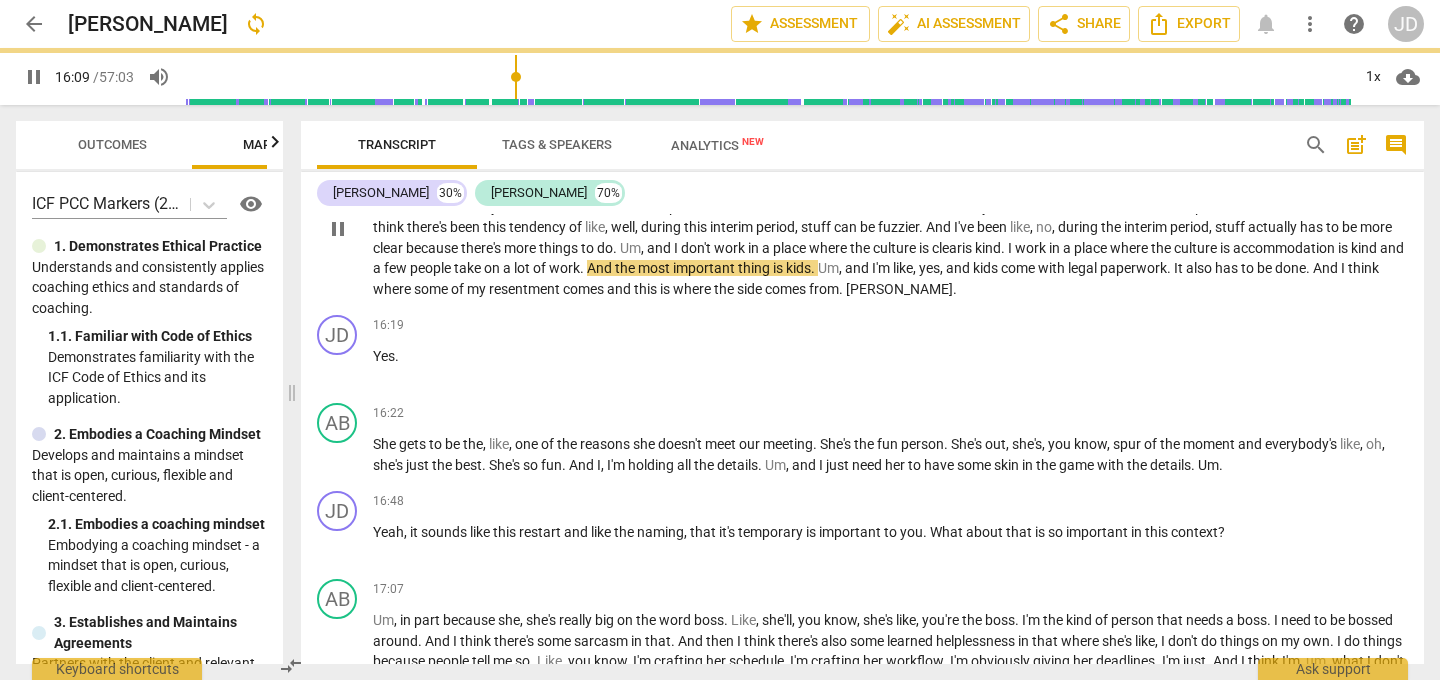 click on "is" at bounding box center [925, 248] 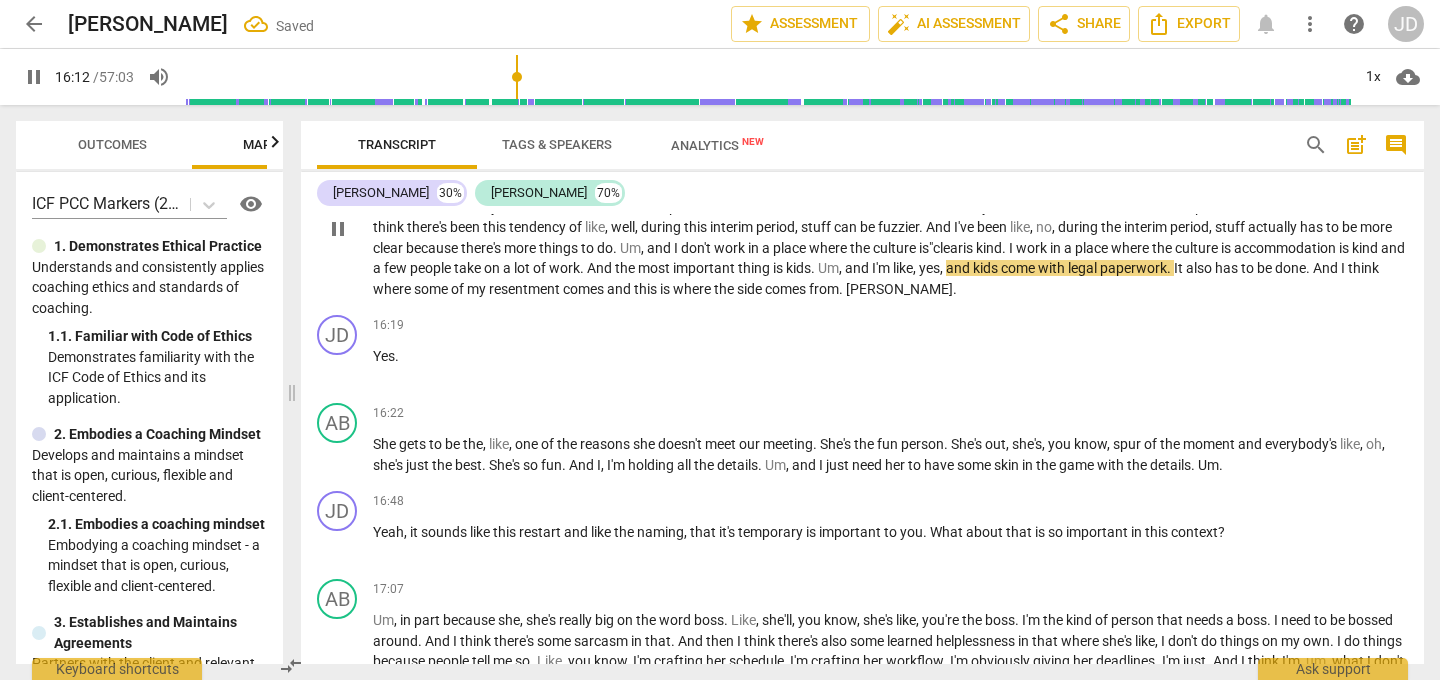 click on "kind" at bounding box center [989, 248] 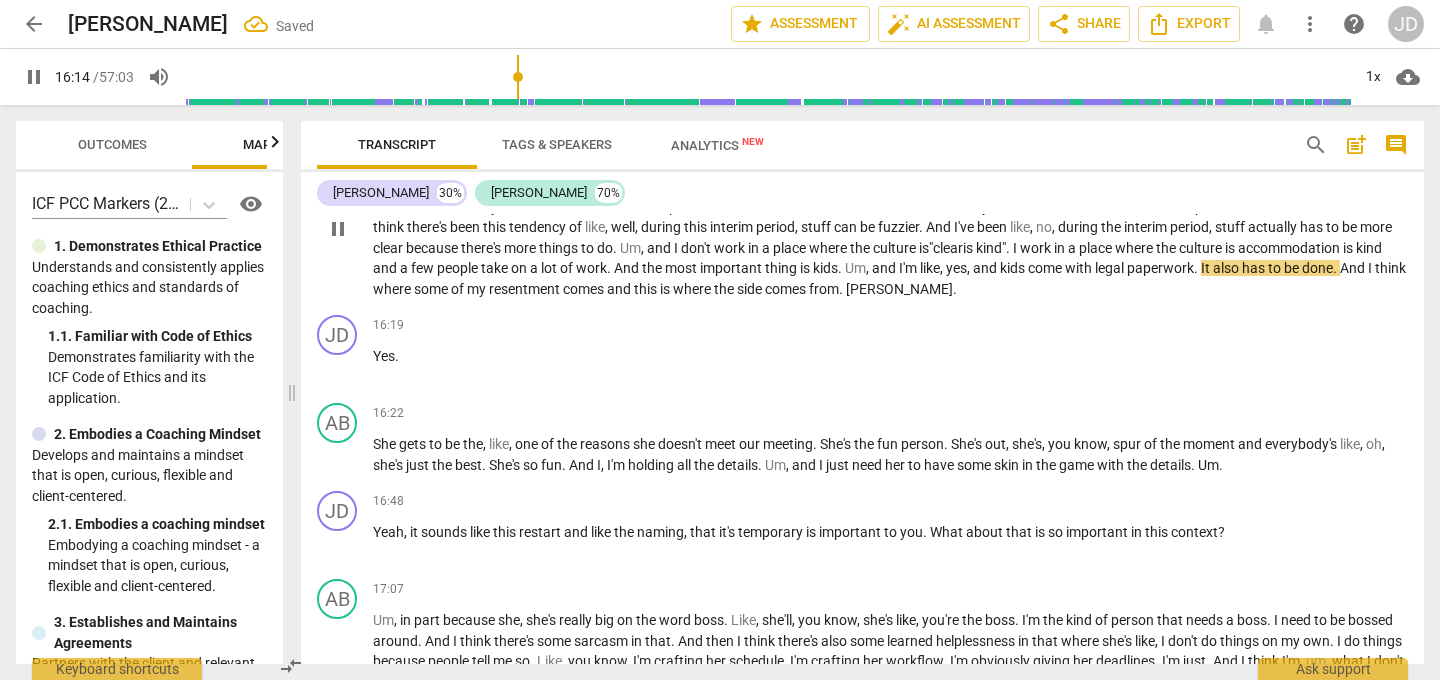 click on "accommodation" at bounding box center [1290, 248] 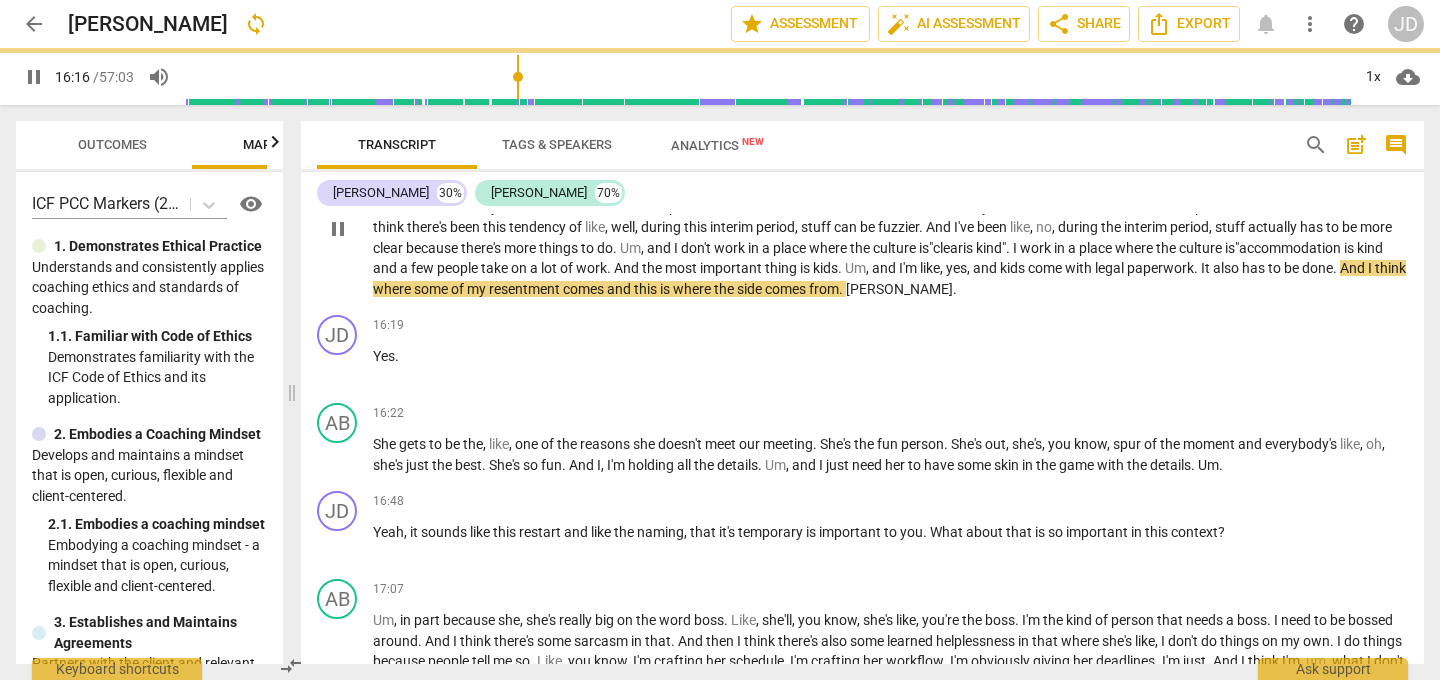 click on "kind" at bounding box center [1370, 248] 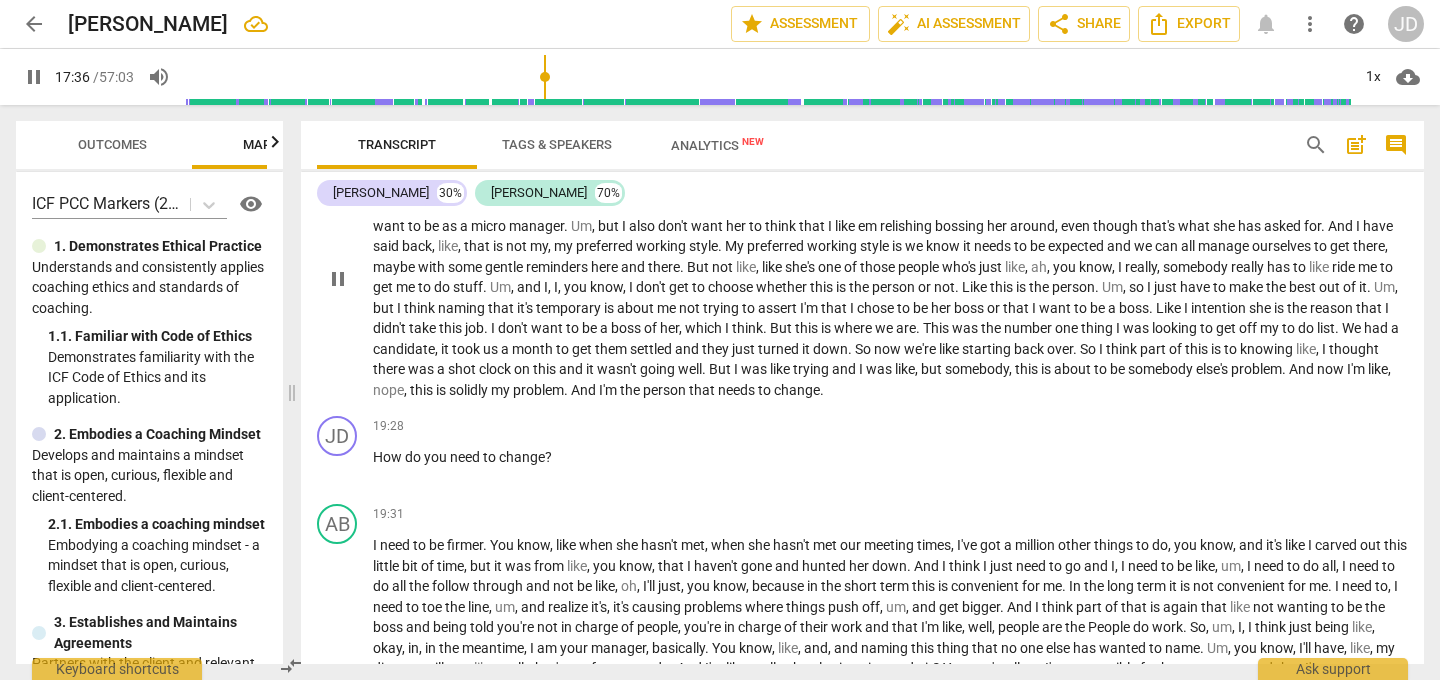 scroll, scrollTop: 3756, scrollLeft: 0, axis: vertical 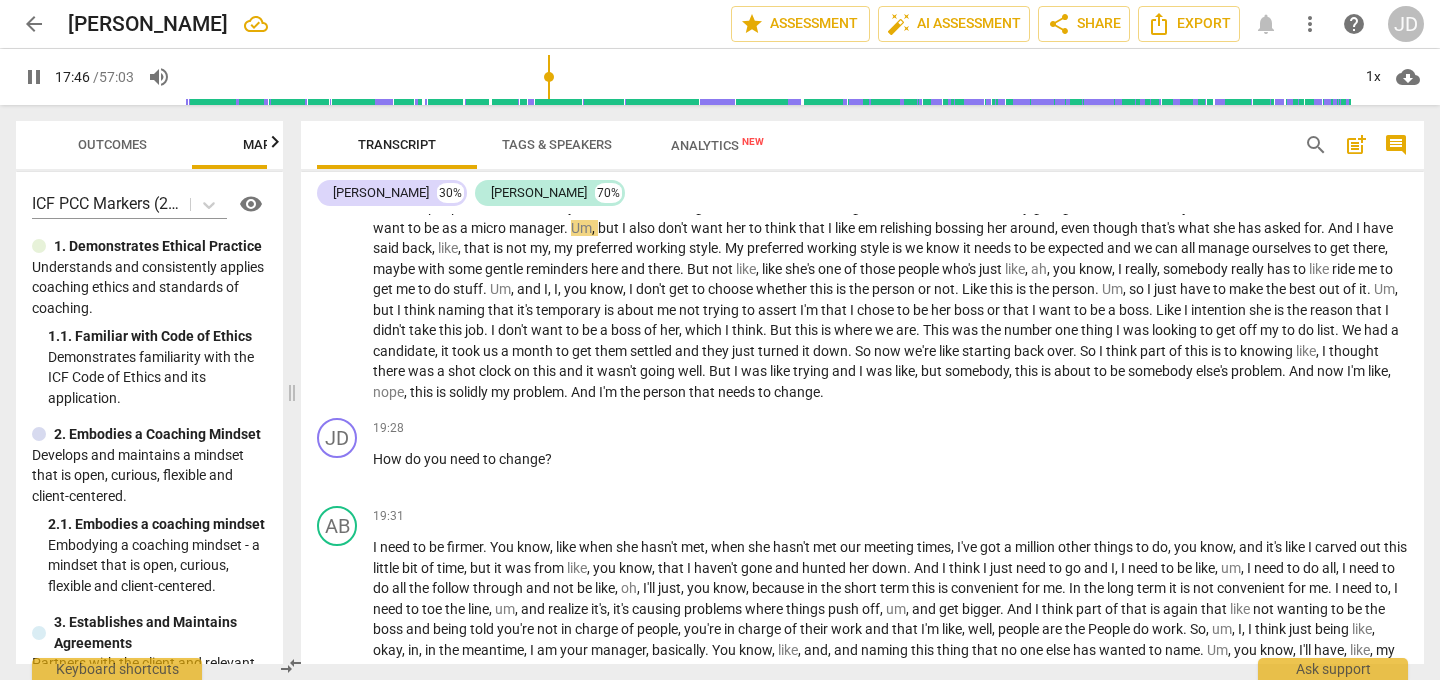 click at bounding box center [767, 77] 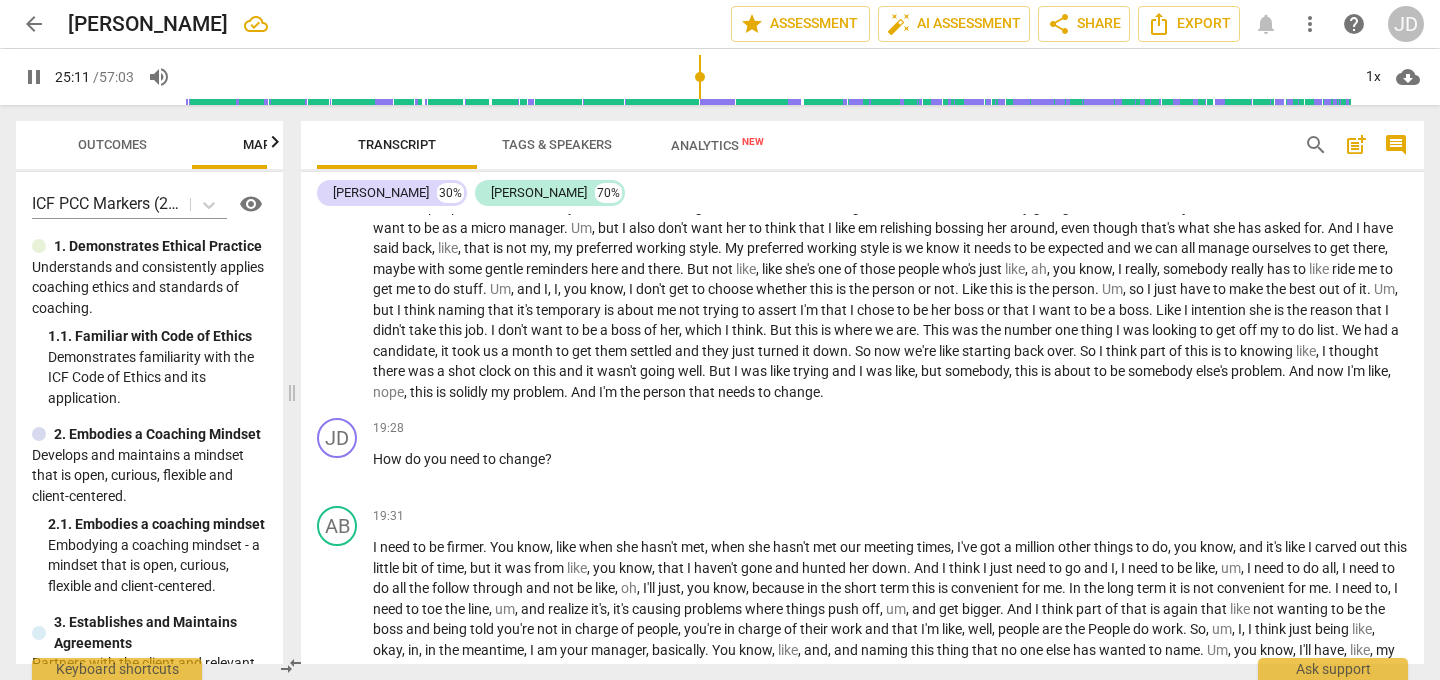 scroll, scrollTop: 4810, scrollLeft: 0, axis: vertical 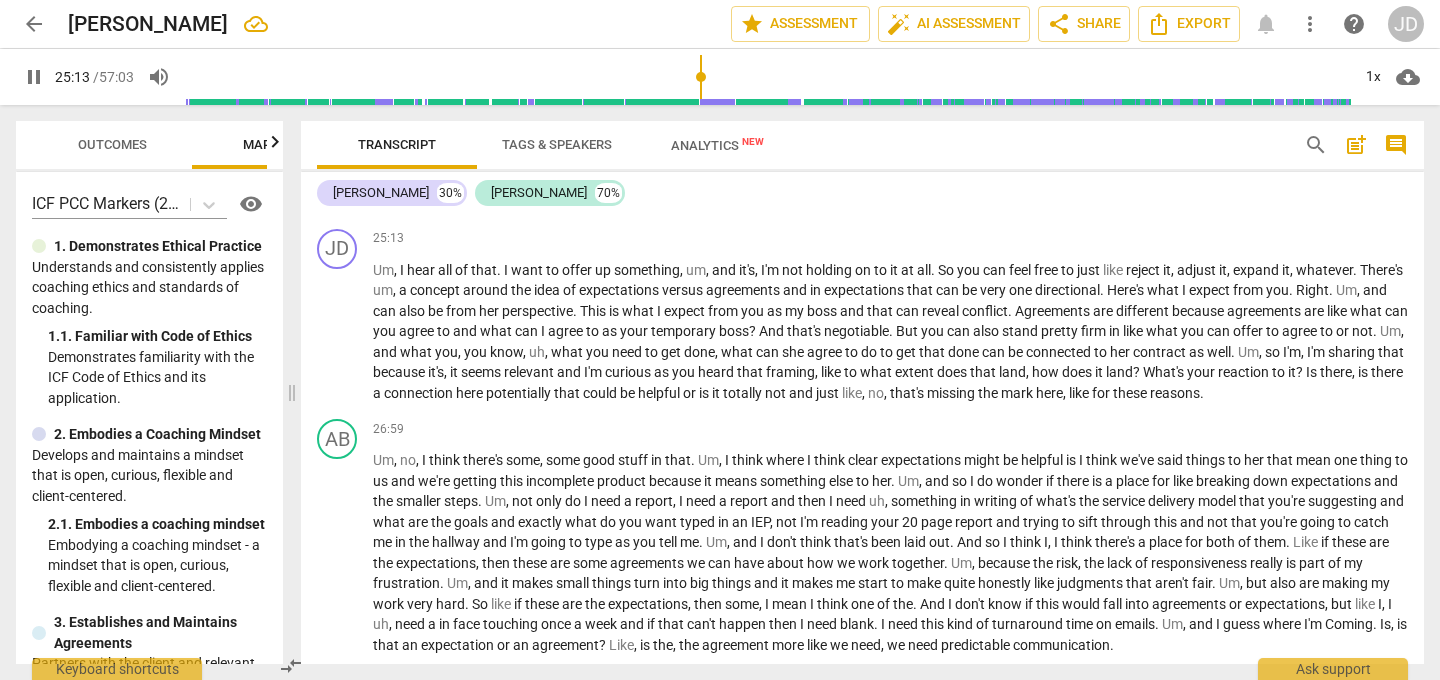 click at bounding box center (767, 77) 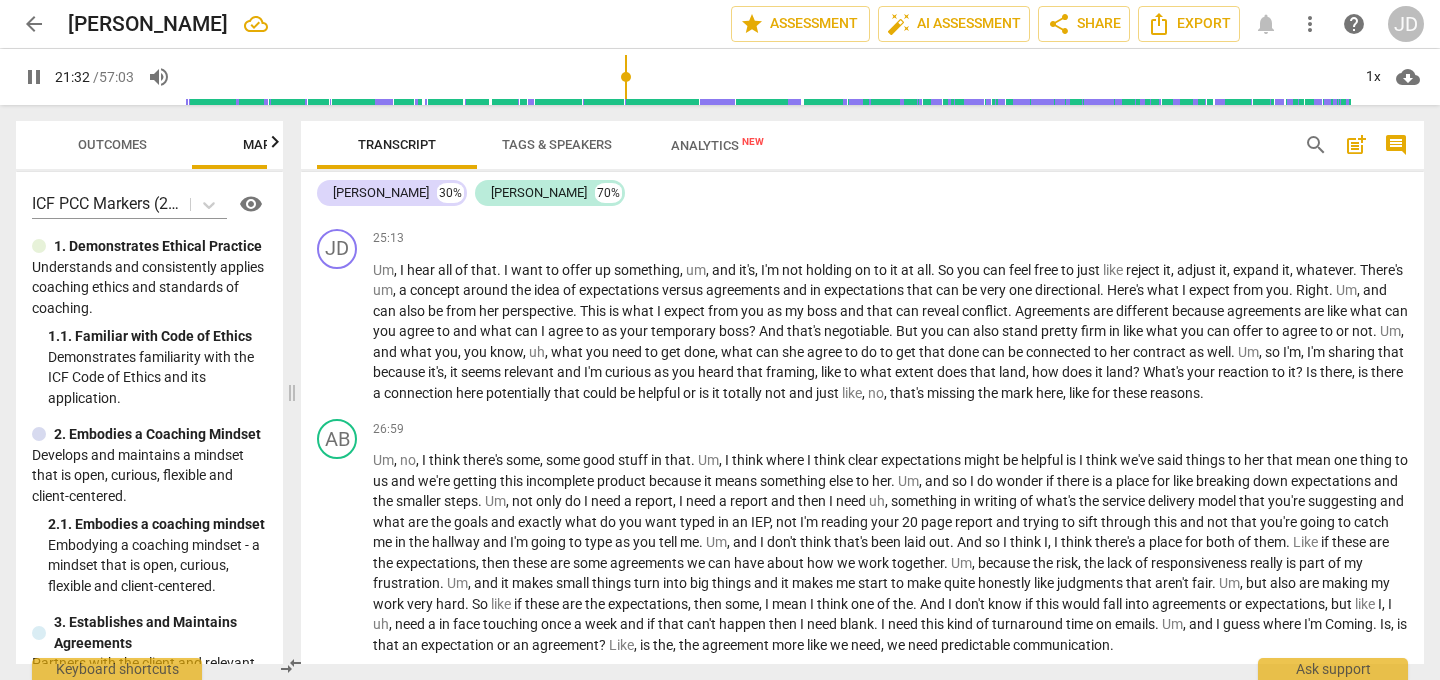 click at bounding box center [767, 77] 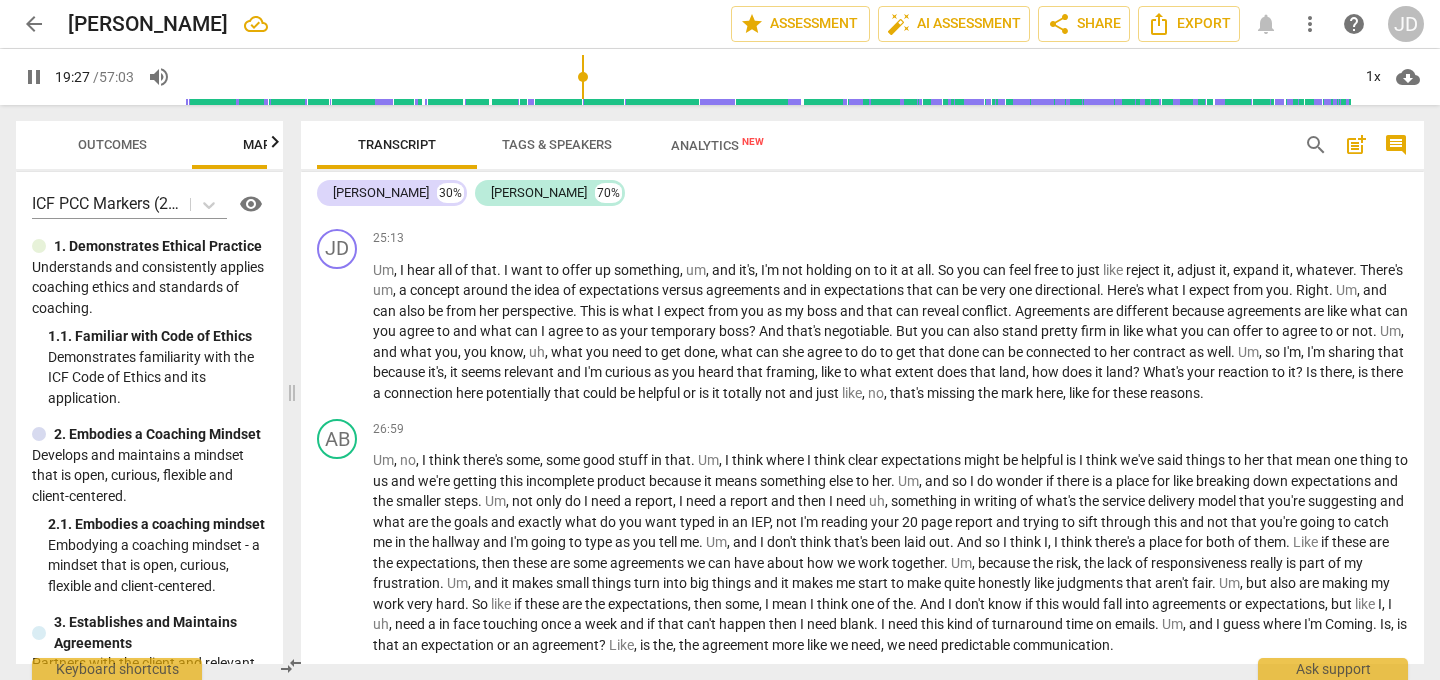 click at bounding box center [767, 77] 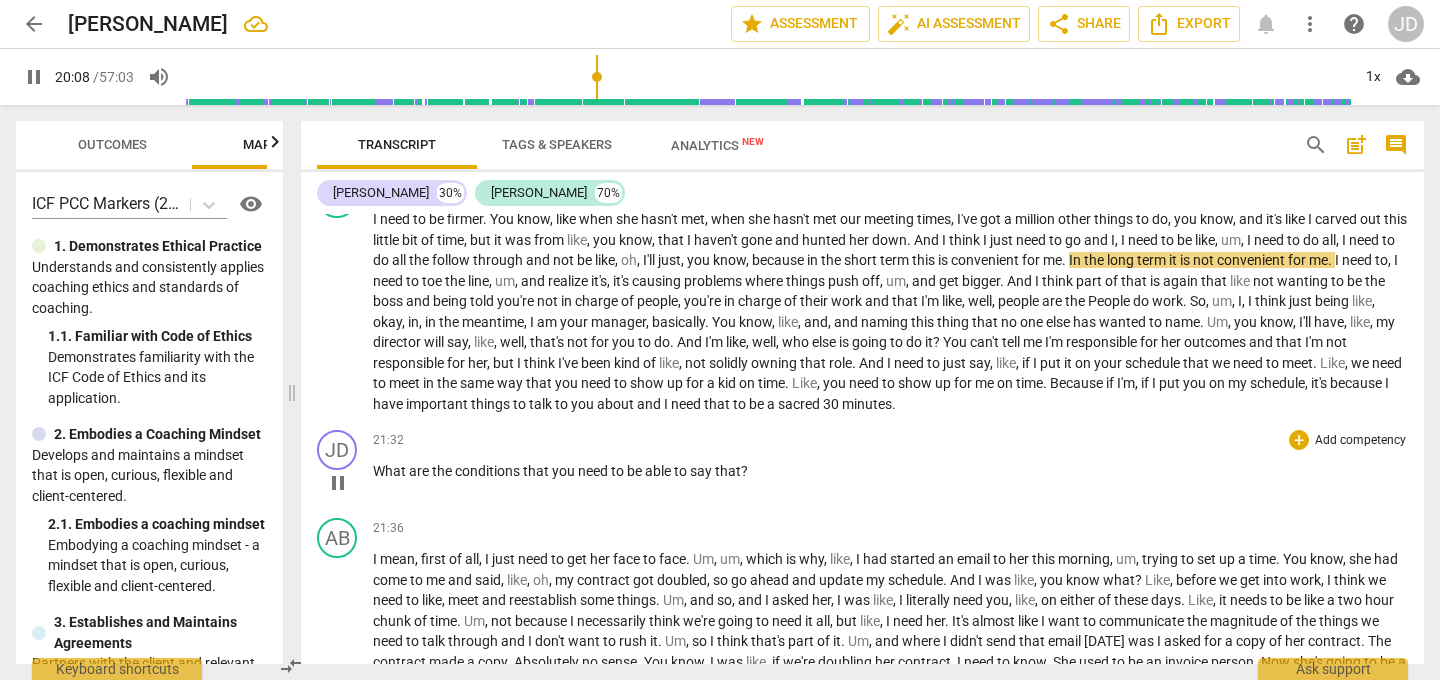 scroll, scrollTop: 4119, scrollLeft: 0, axis: vertical 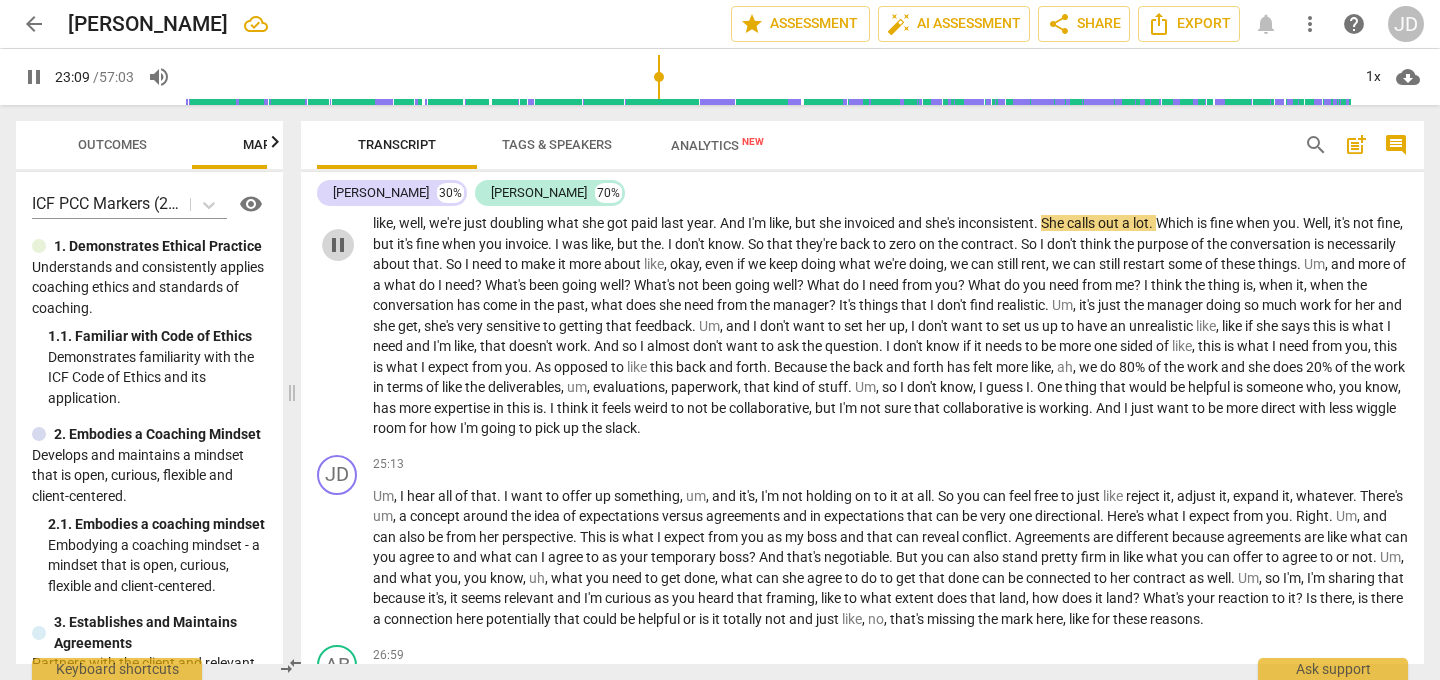 click on "pause" at bounding box center (338, 245) 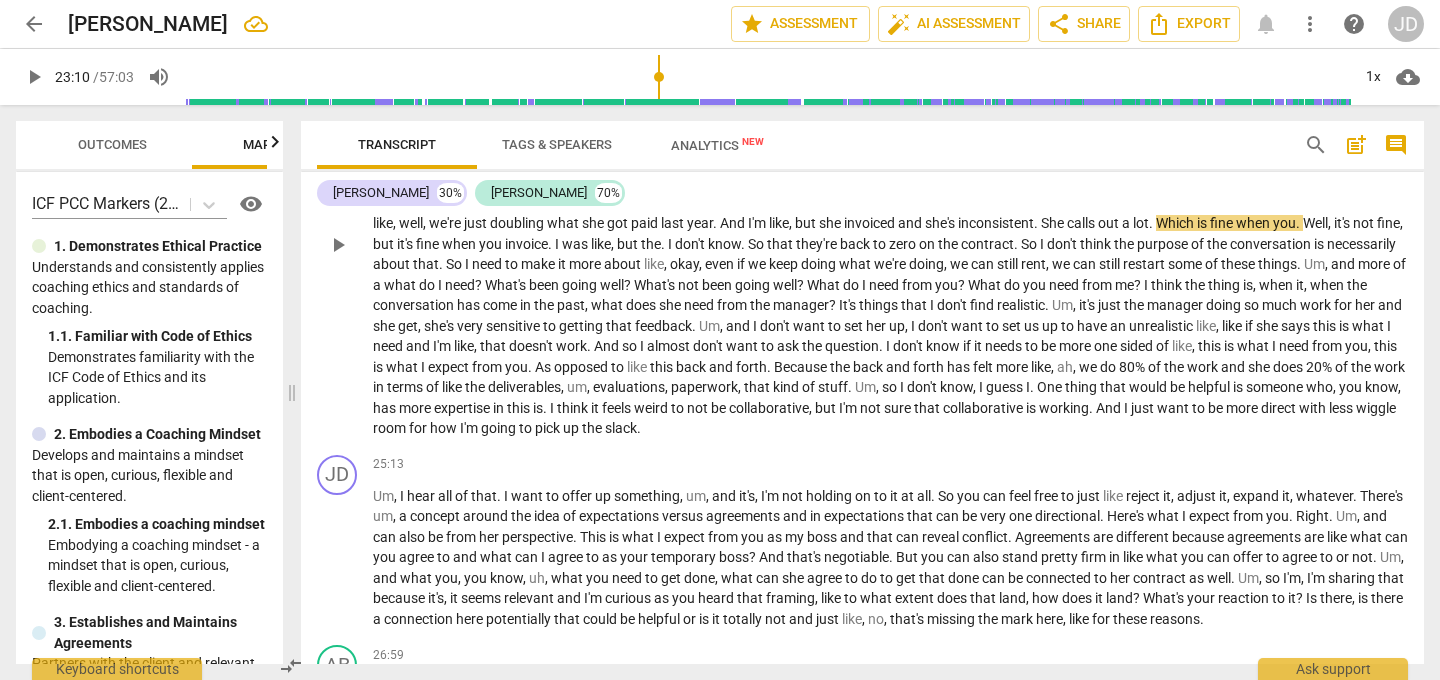 click on "play_arrow" at bounding box center [338, 245] 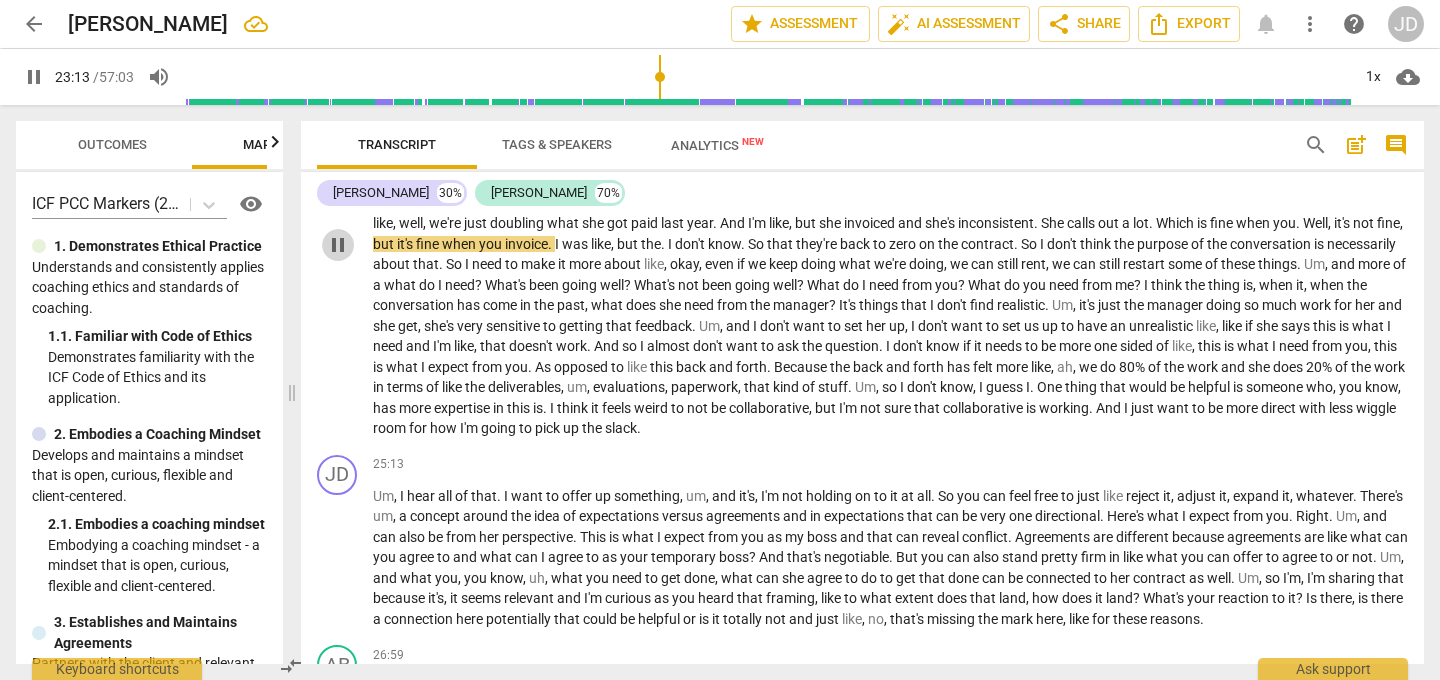 click on "pause" at bounding box center (338, 245) 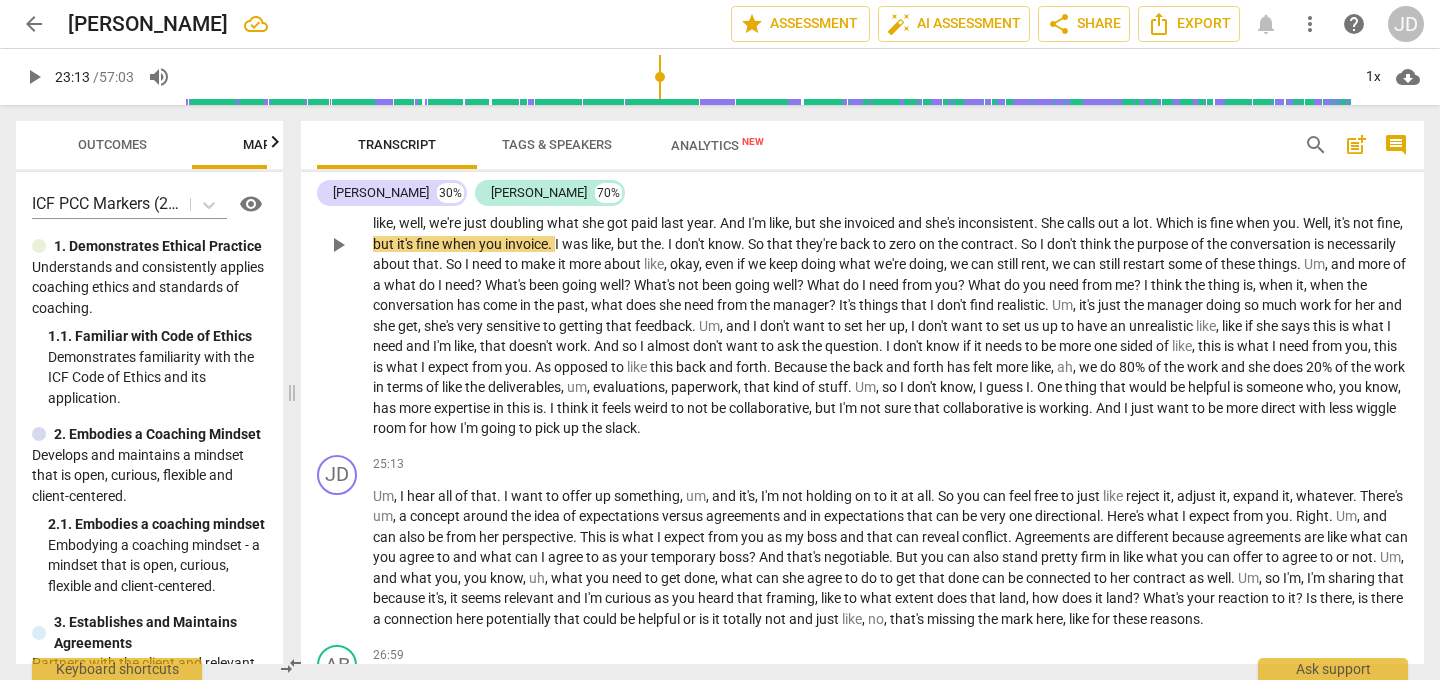 click on "play_arrow" at bounding box center (338, 245) 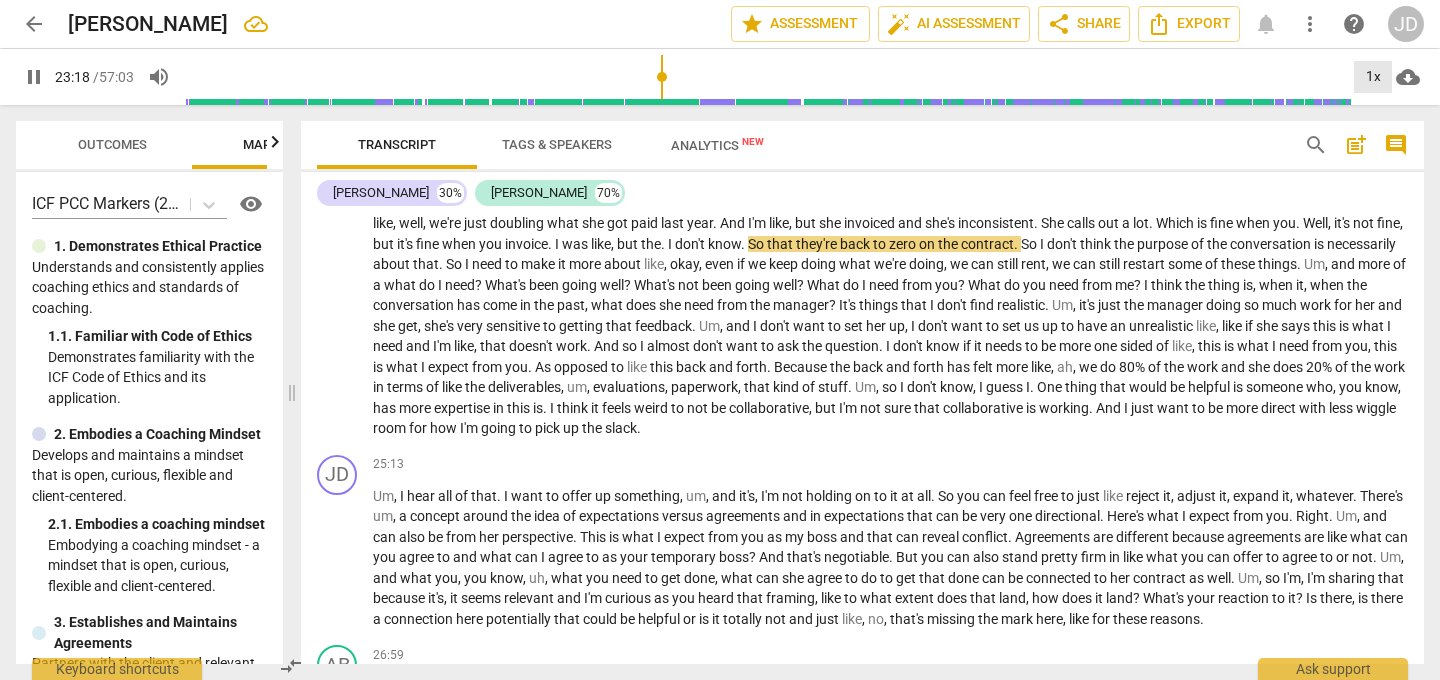 click on "1x" at bounding box center [1373, 77] 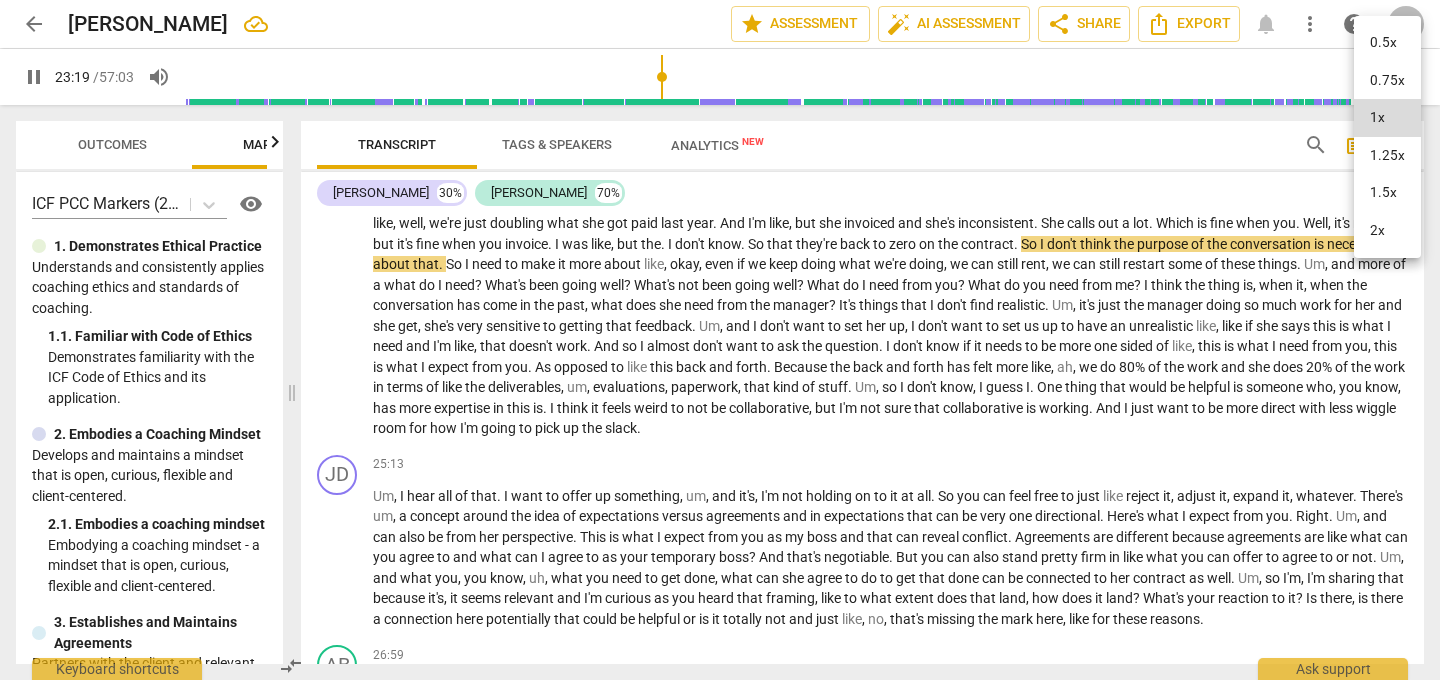 click on "1.5x" at bounding box center [1387, 193] 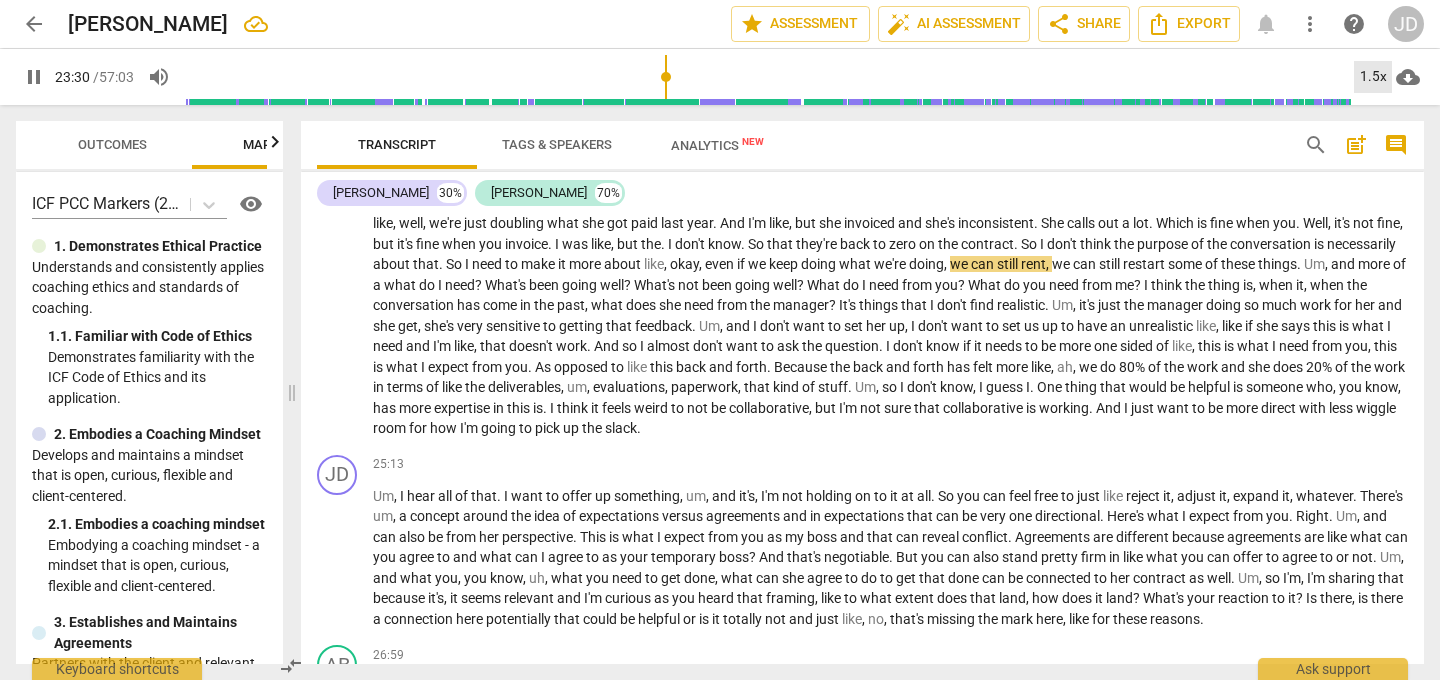 click on "1.5x" at bounding box center [1373, 77] 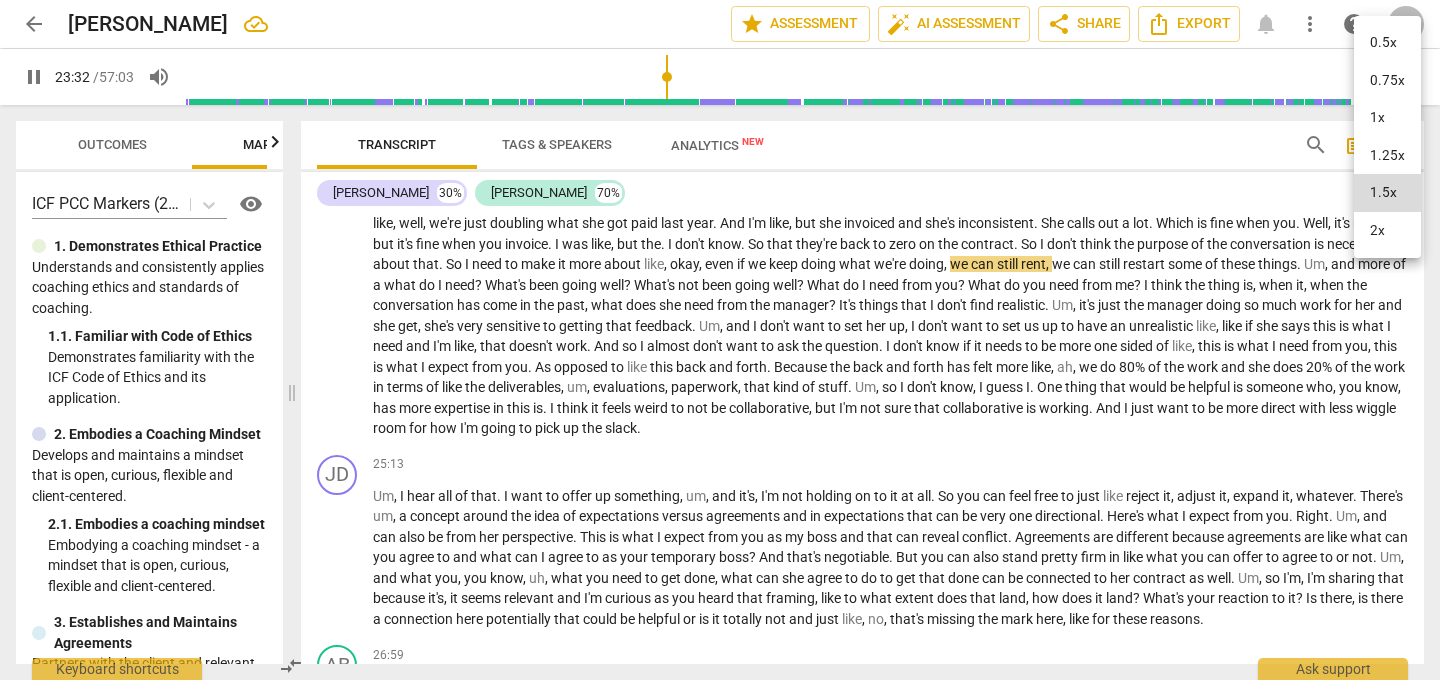 click on "1.25x" at bounding box center [1387, 156] 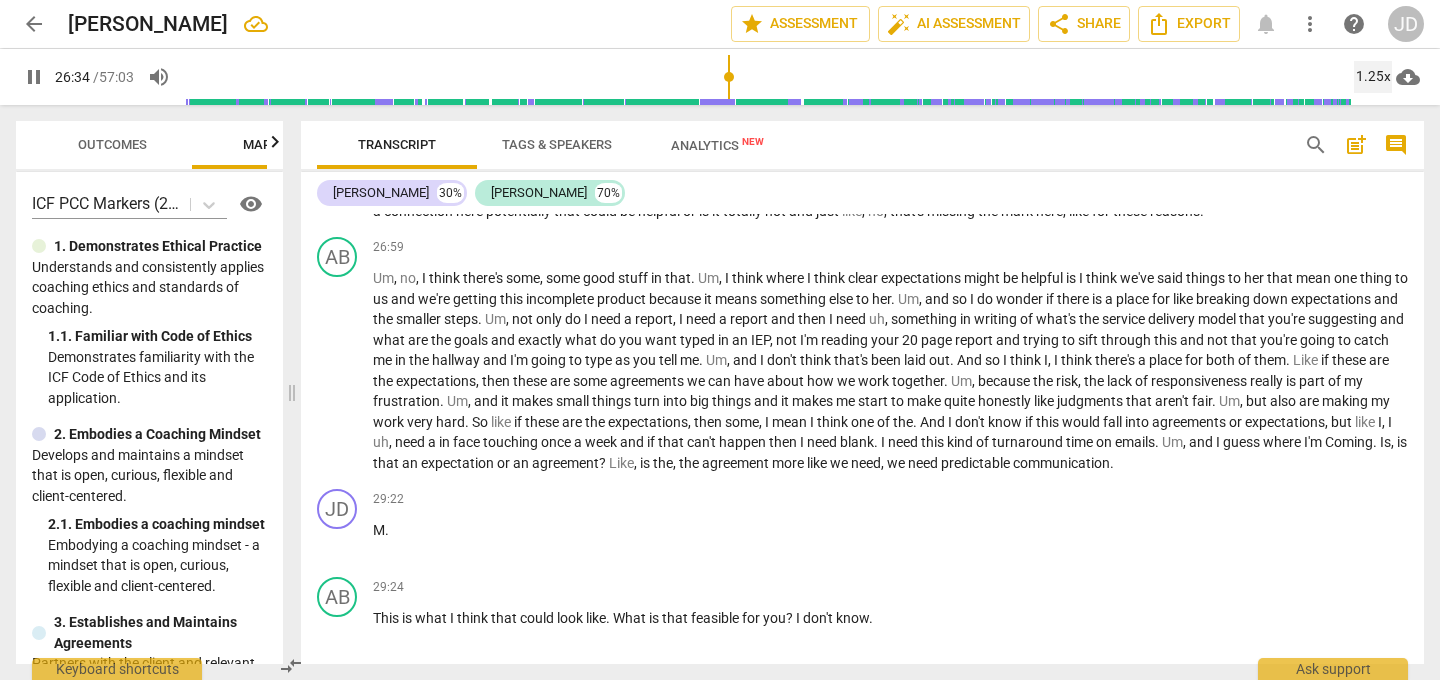 scroll, scrollTop: 4995, scrollLeft: 0, axis: vertical 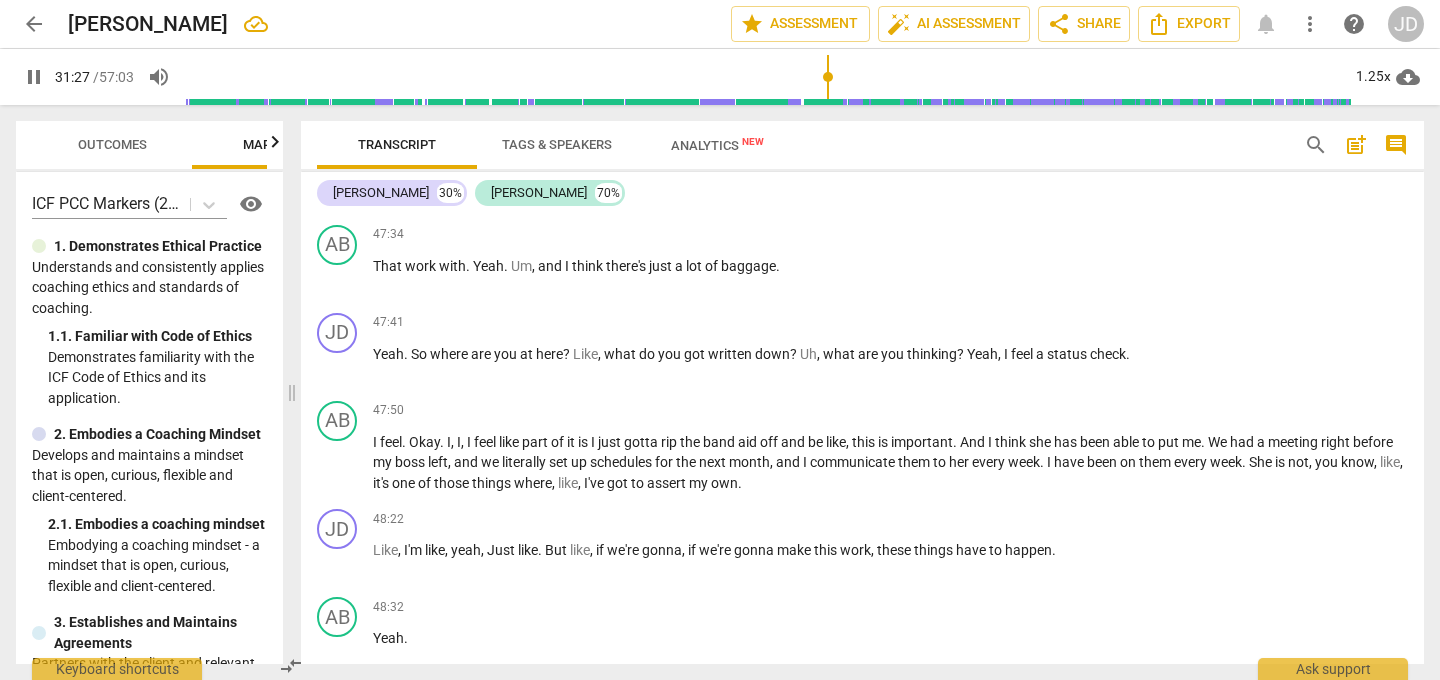 click on "pause" at bounding box center [34, 77] 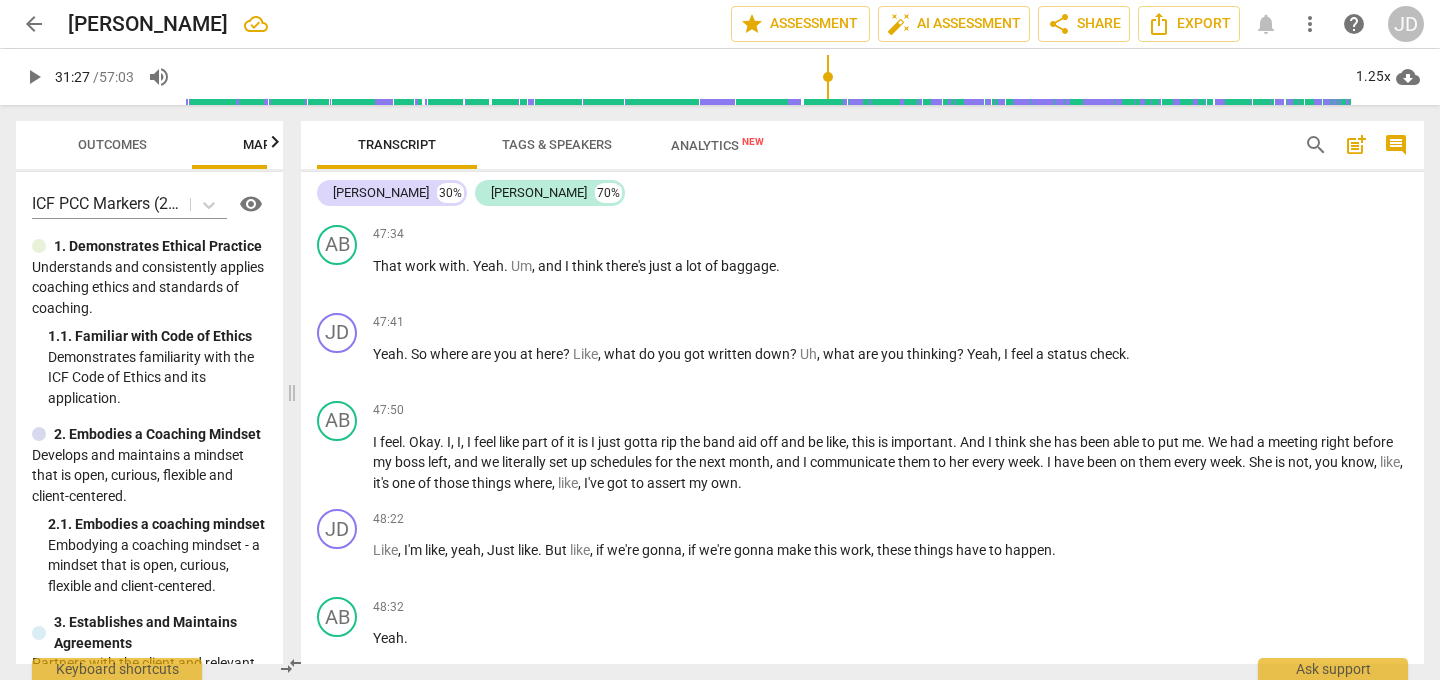 type on "1888" 